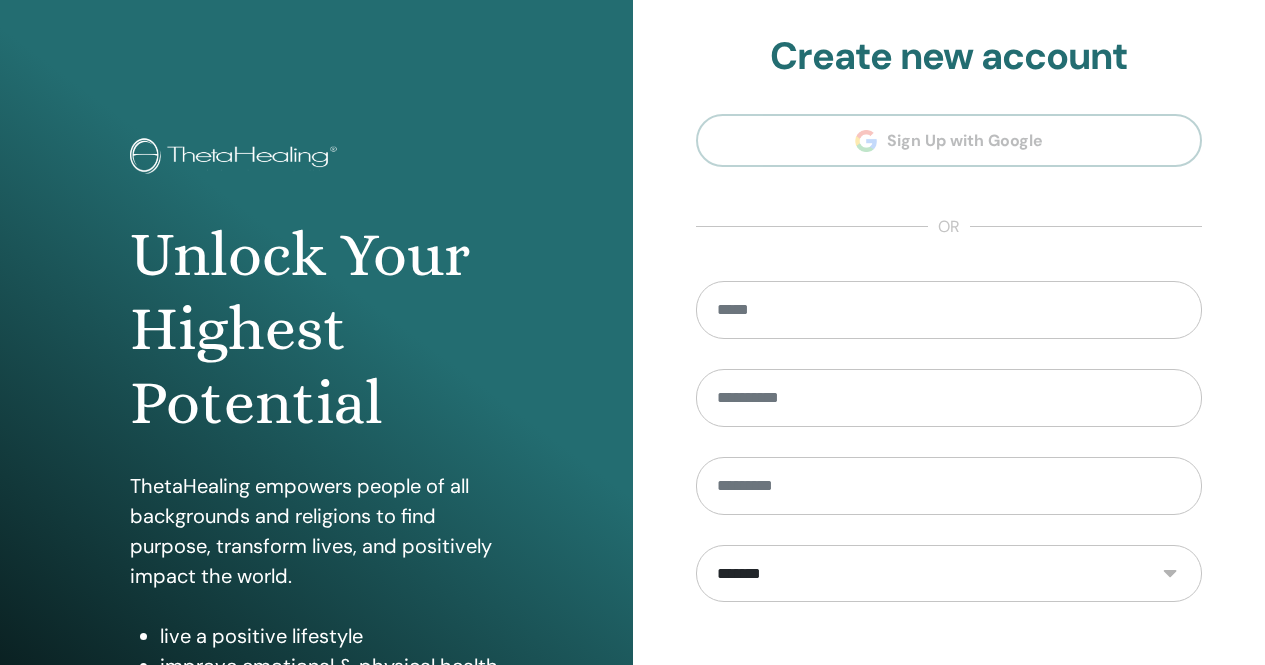 scroll, scrollTop: 0, scrollLeft: 0, axis: both 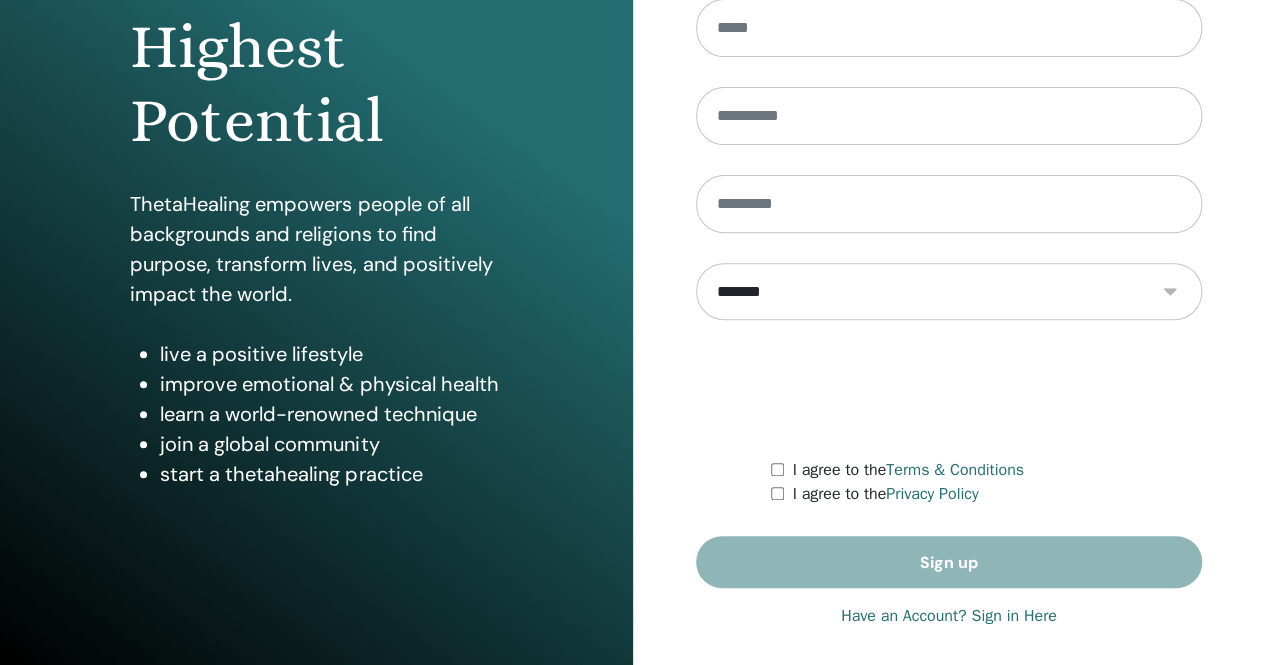 click on "Have an Account? Sign in Here" at bounding box center [949, 616] 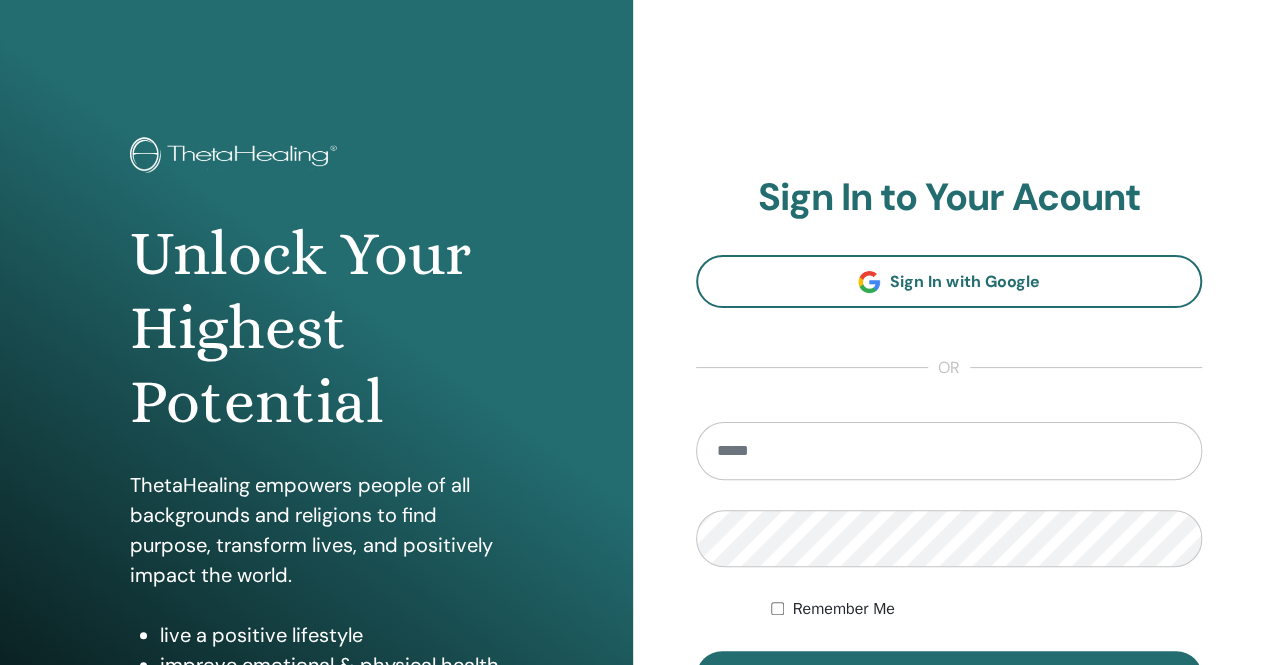 scroll, scrollTop: 0, scrollLeft: 0, axis: both 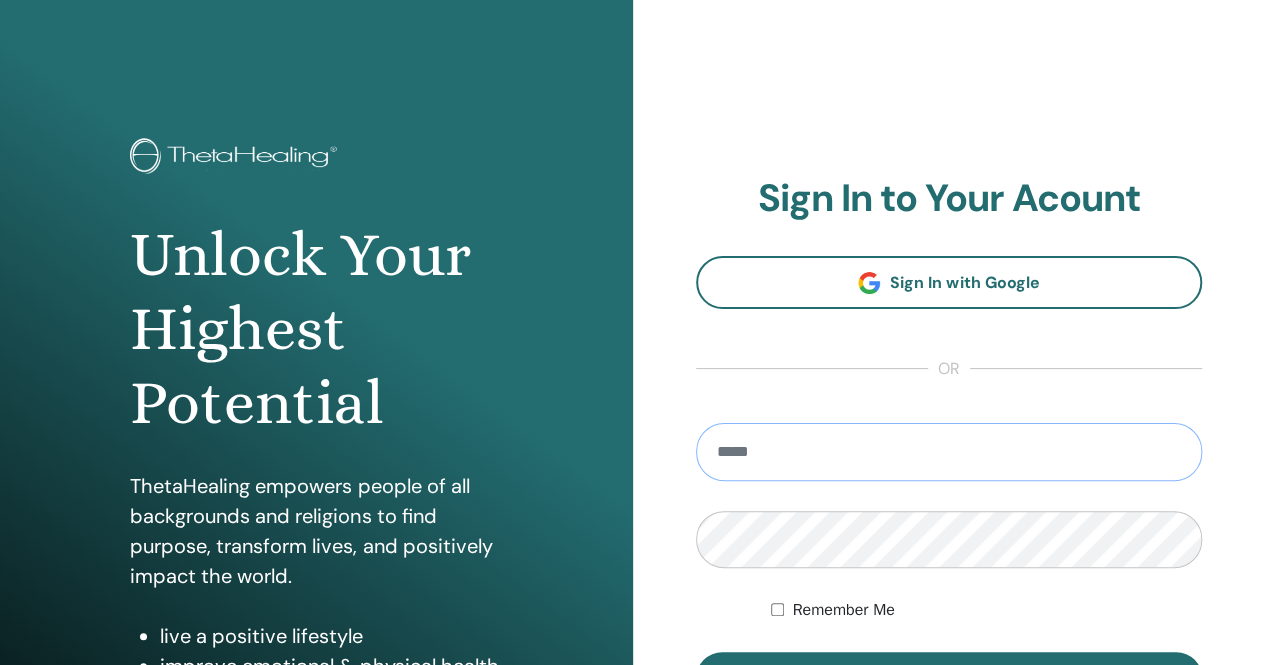 click at bounding box center (949, 452) 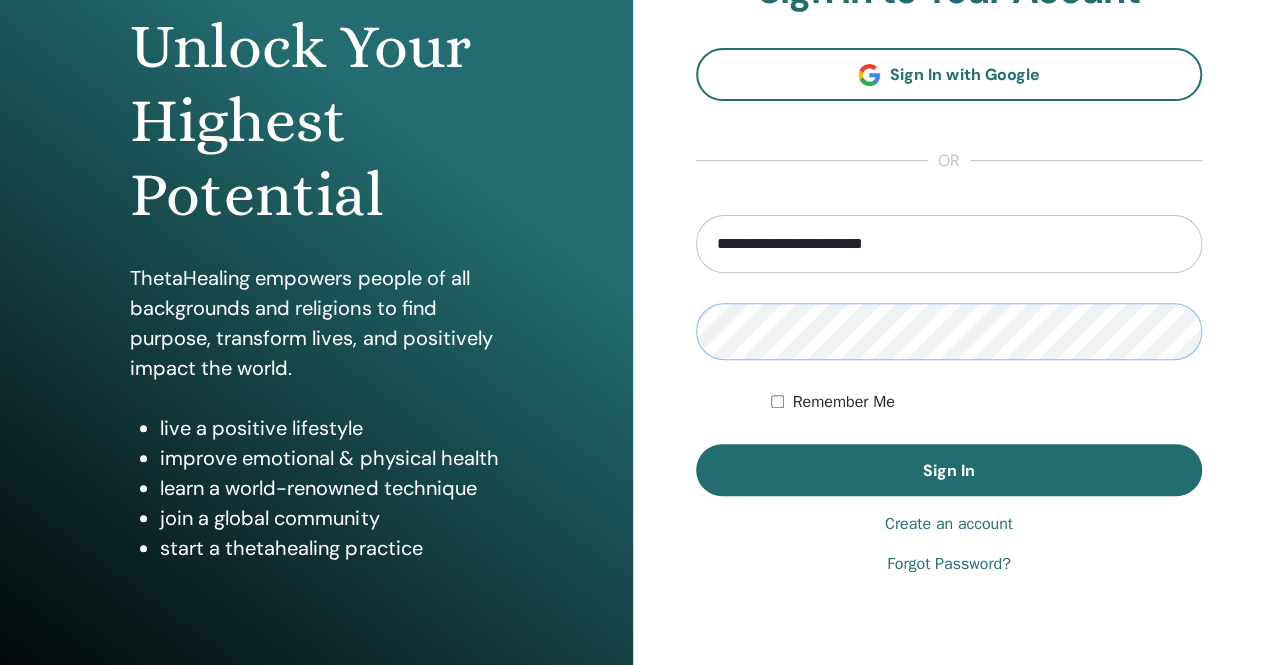 scroll, scrollTop: 218, scrollLeft: 0, axis: vertical 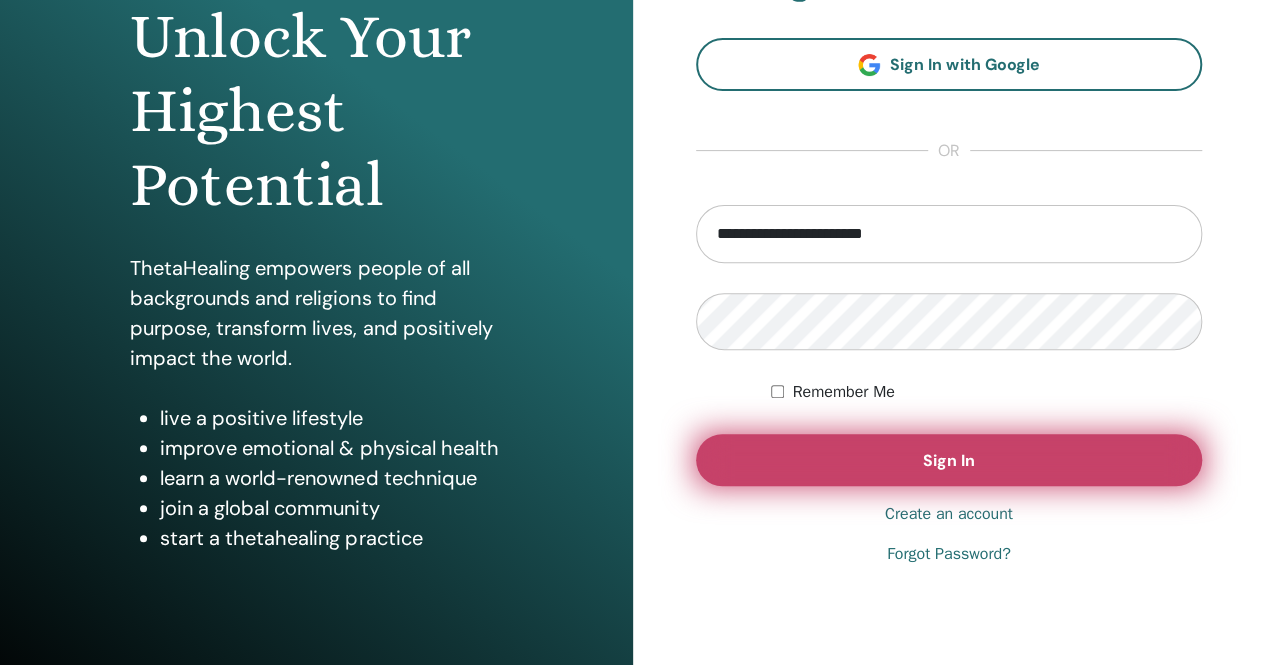 click on "Sign In" at bounding box center [949, 460] 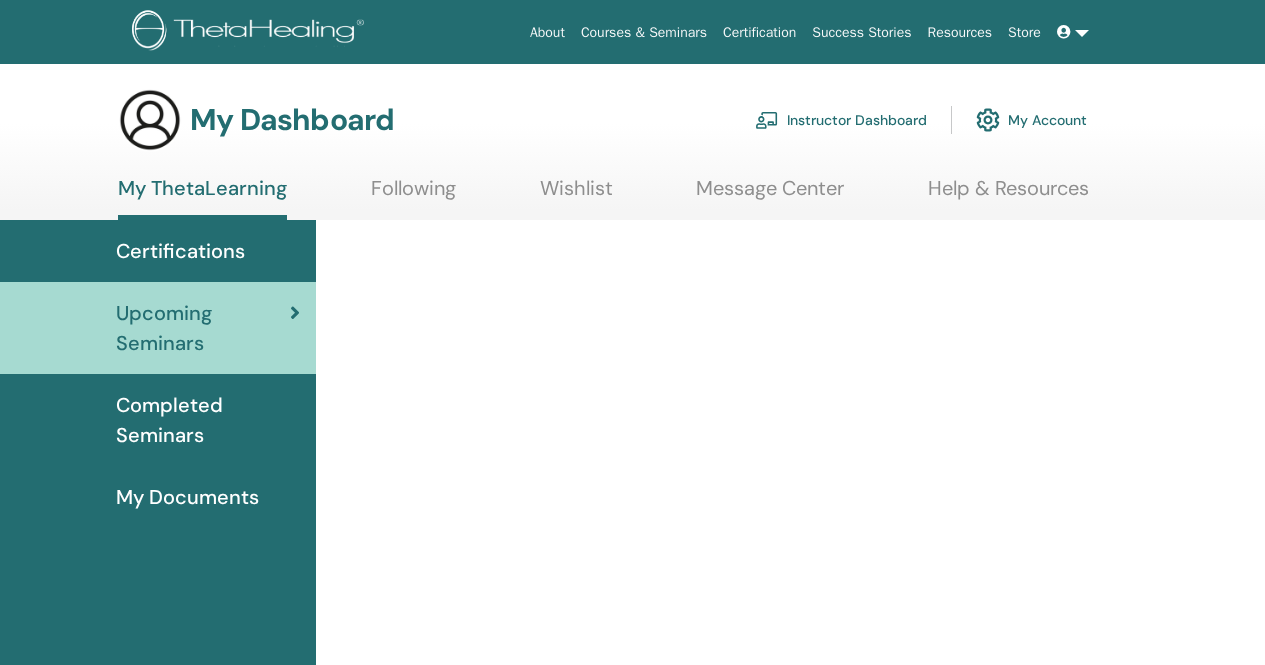 scroll, scrollTop: 0, scrollLeft: 0, axis: both 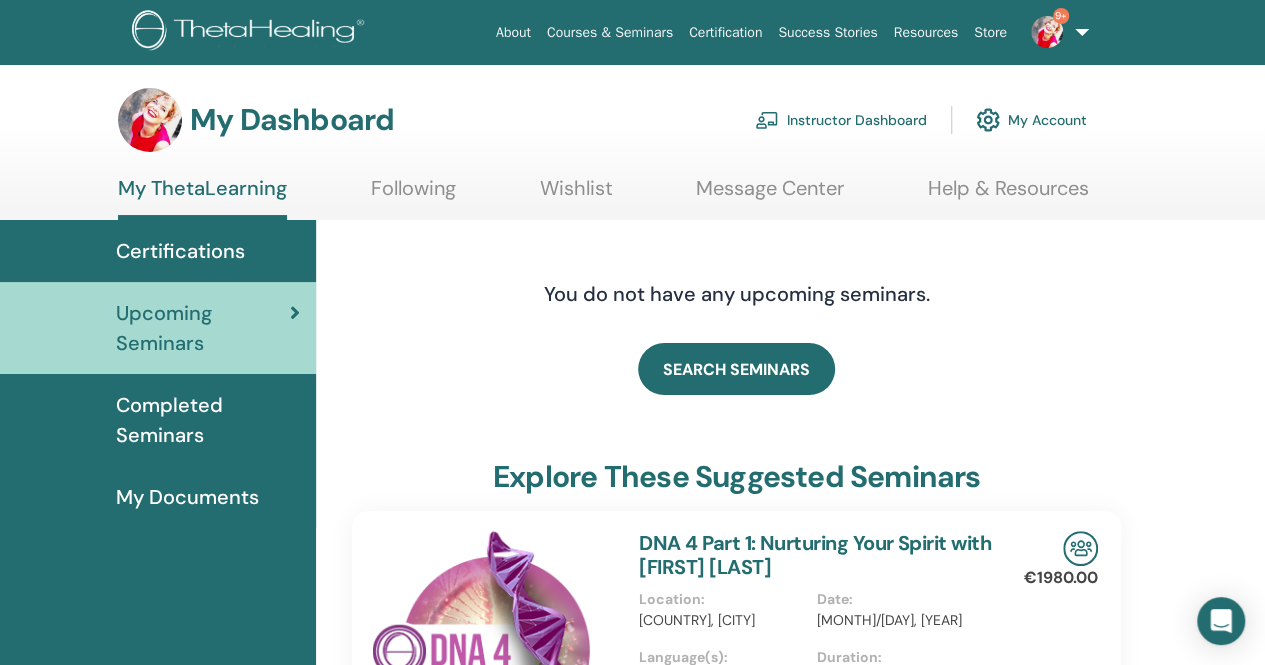 click on "Instructor Dashboard" at bounding box center [841, 120] 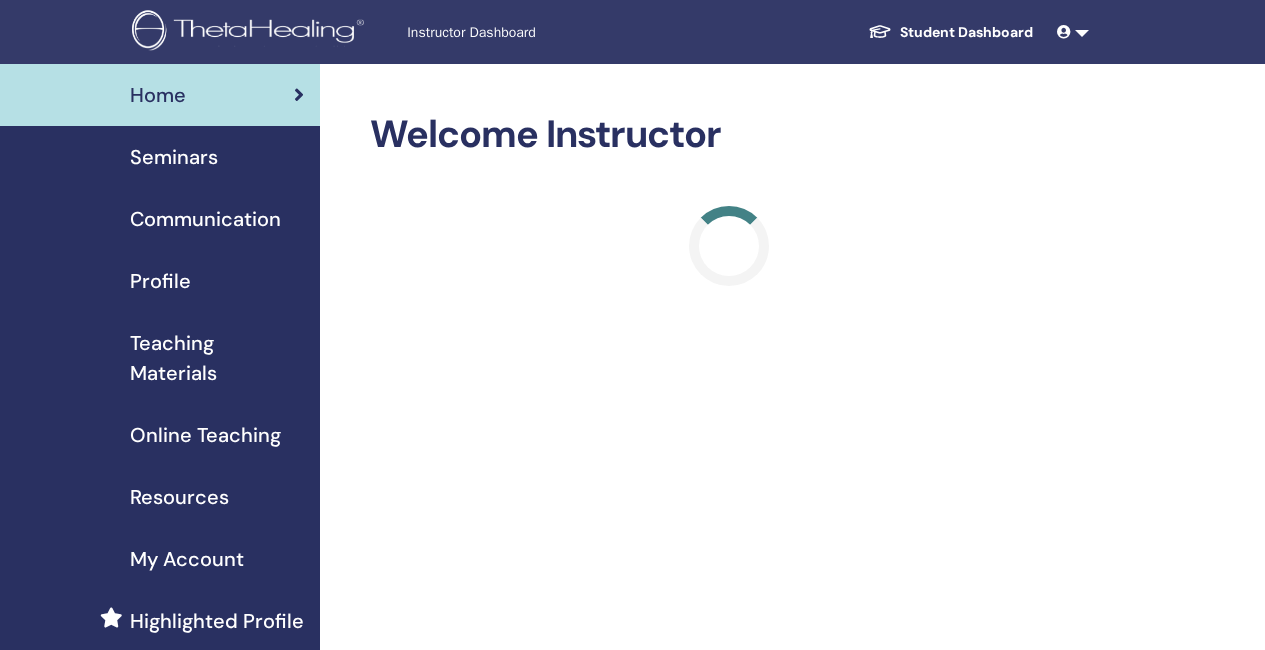scroll, scrollTop: 0, scrollLeft: 0, axis: both 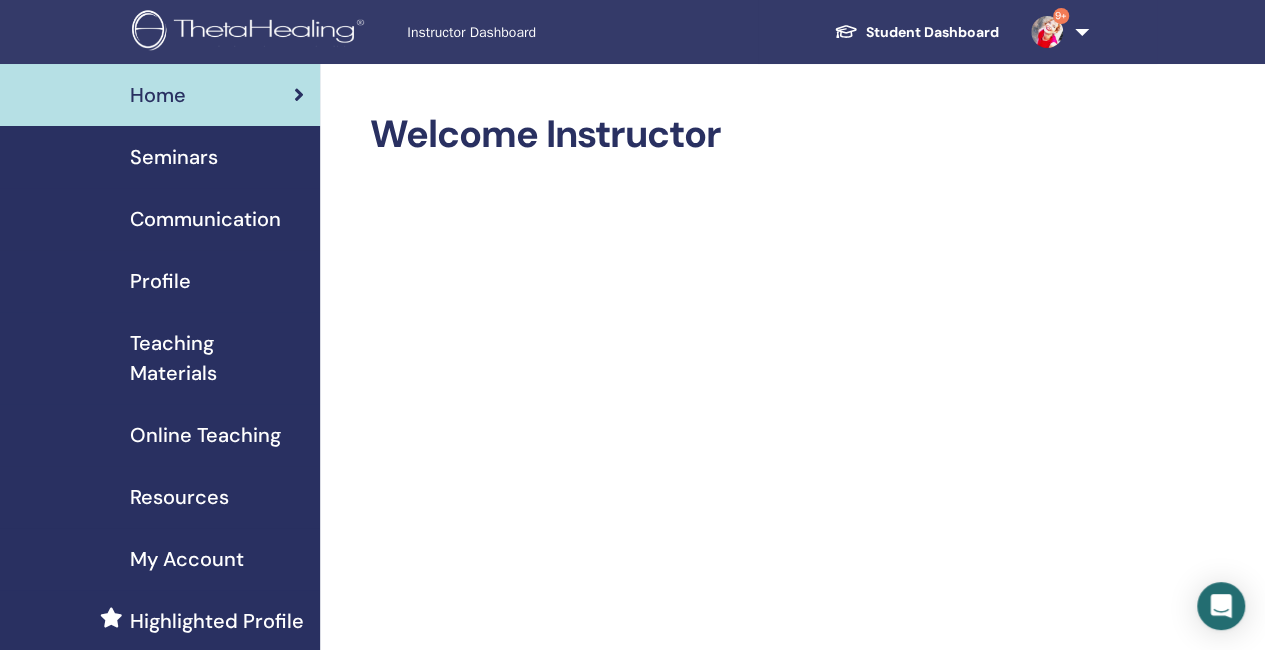 click on "Seminars" at bounding box center (174, 157) 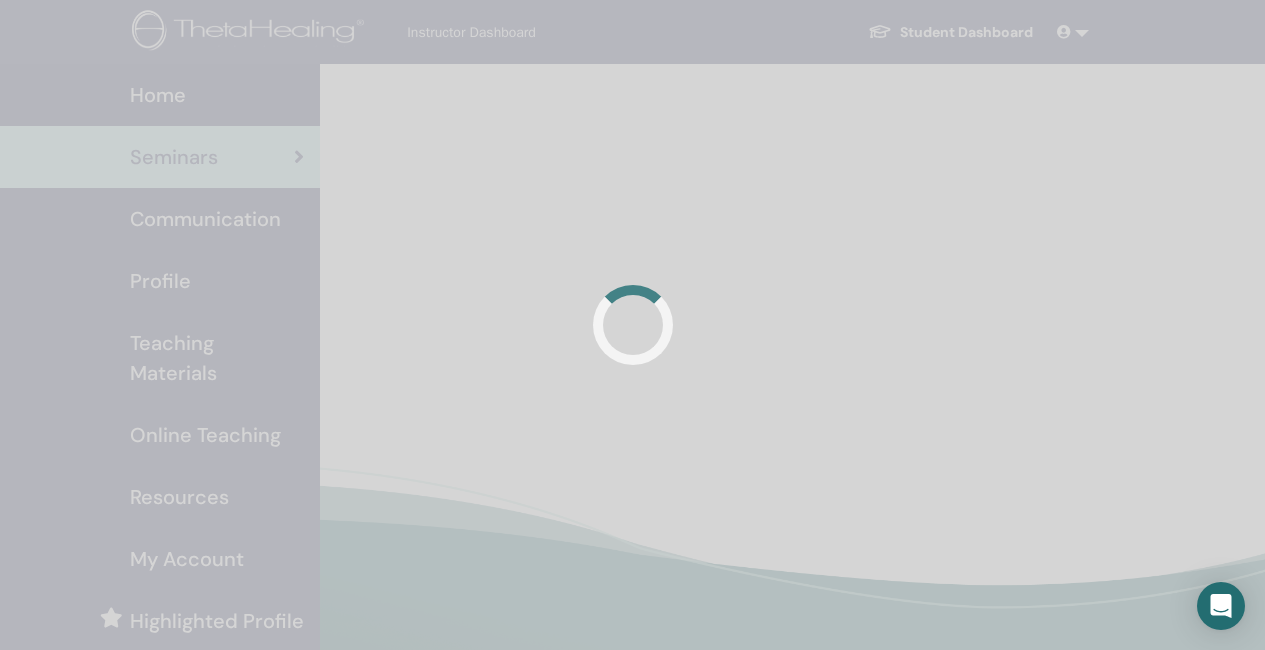 scroll, scrollTop: 0, scrollLeft: 0, axis: both 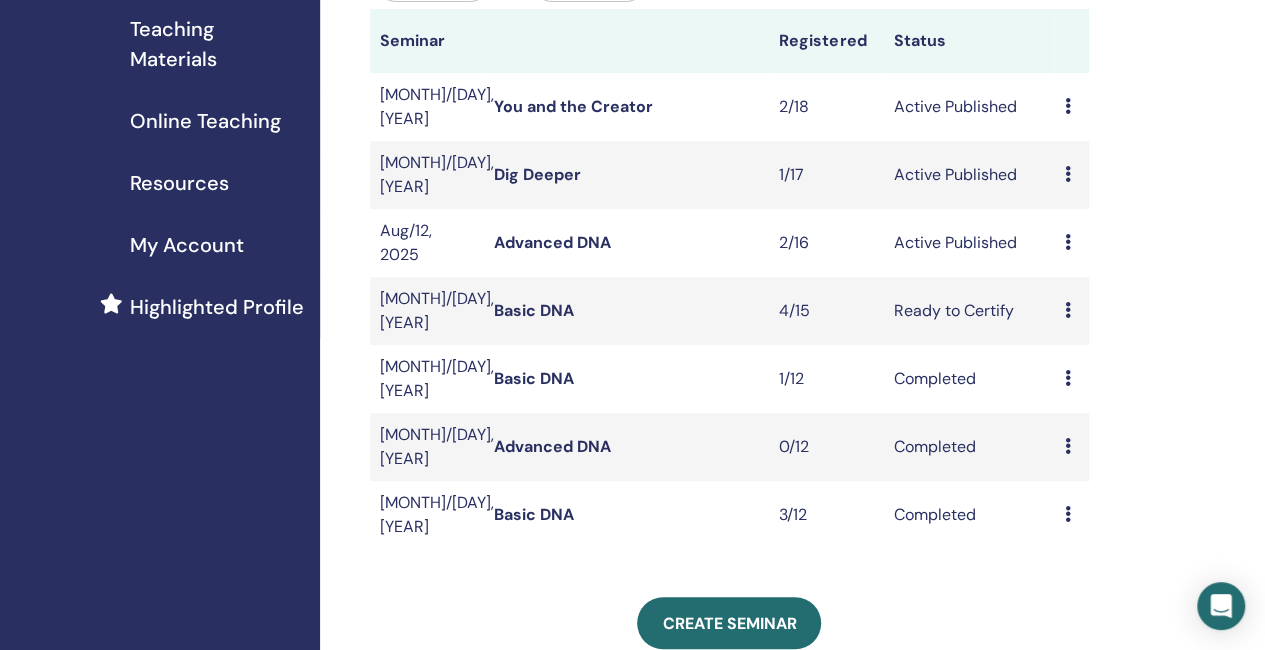 click at bounding box center [1067, 310] 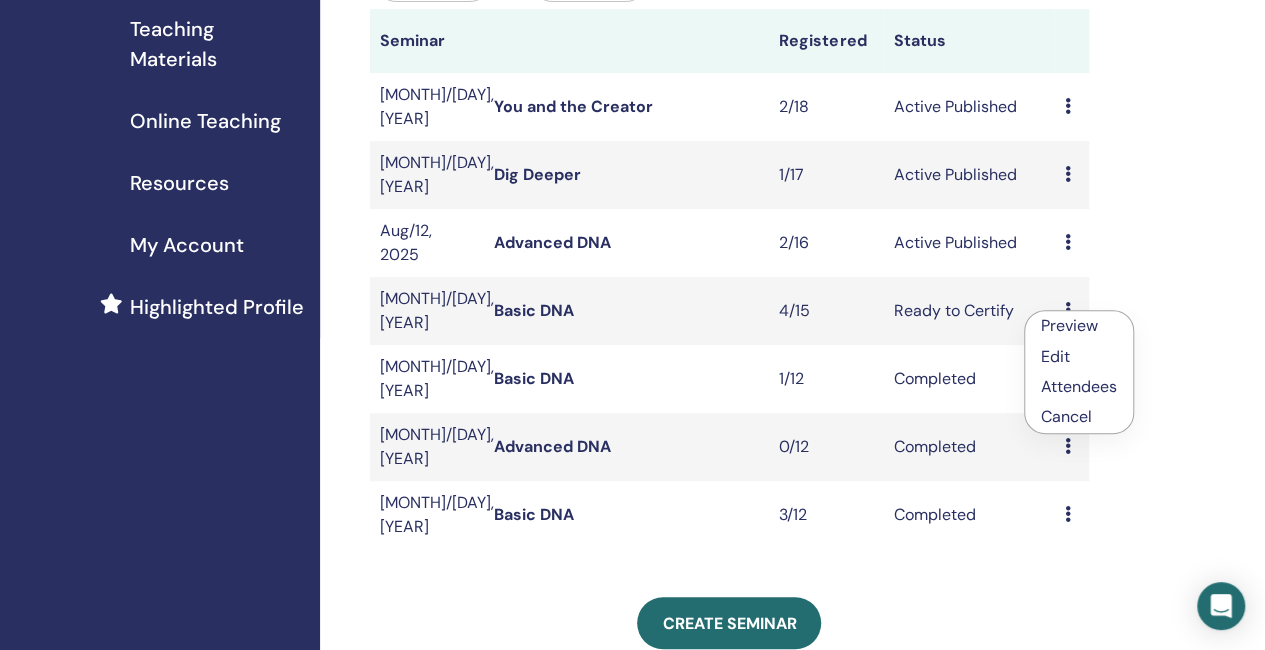 click on "Edit" at bounding box center [1055, 356] 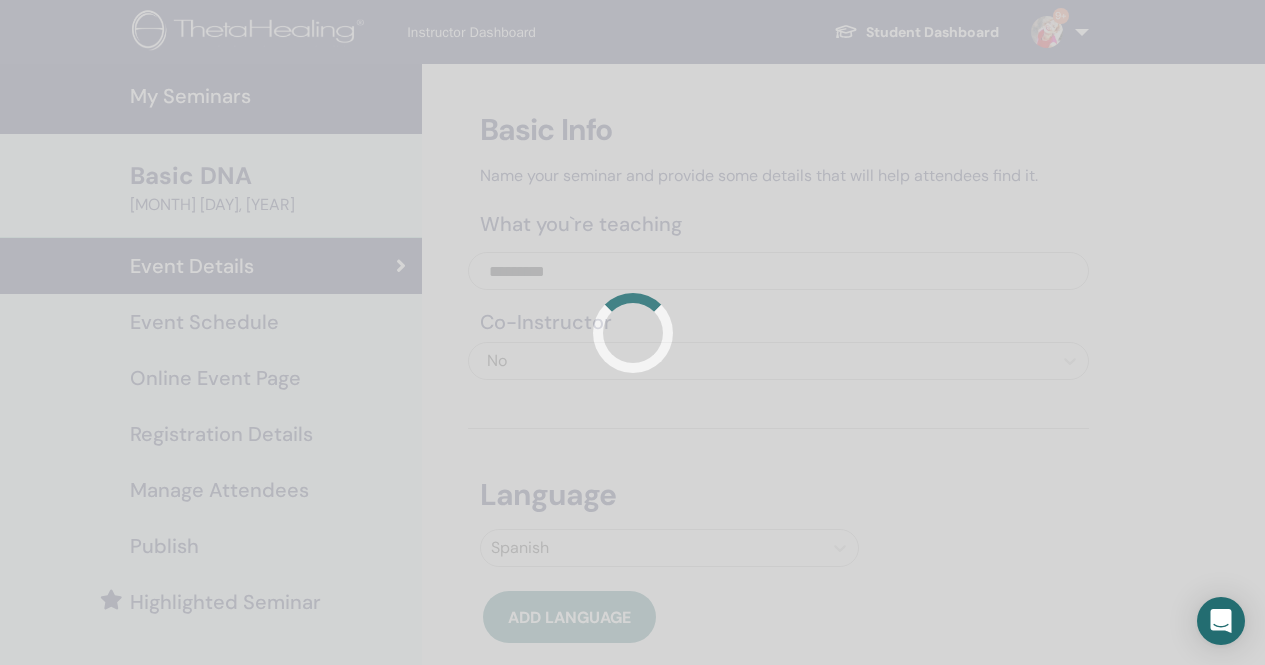 scroll, scrollTop: 0, scrollLeft: 0, axis: both 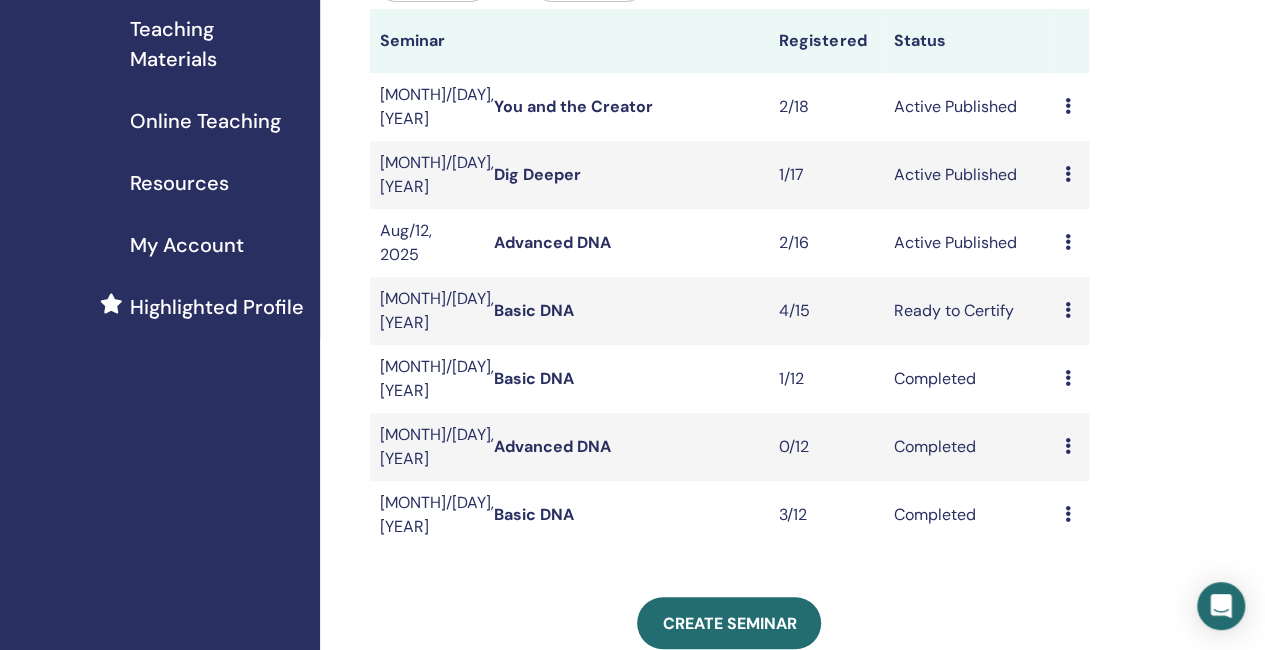 click on "Basic DNA" at bounding box center [534, 310] 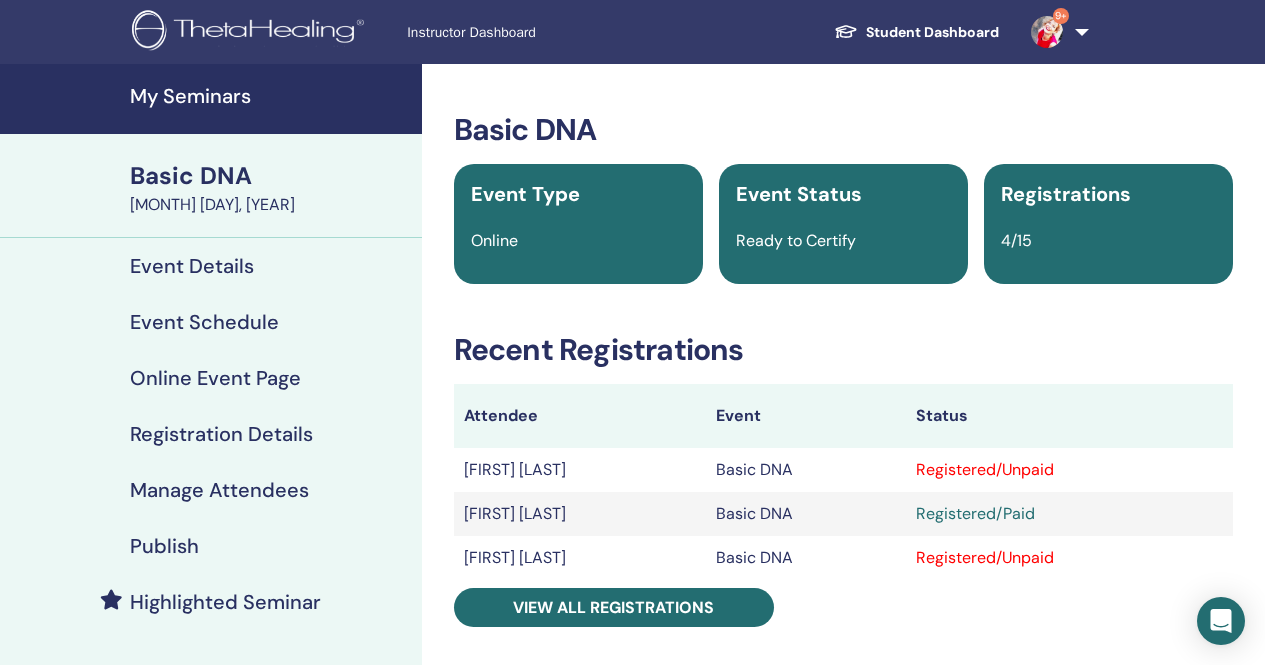 scroll, scrollTop: 0, scrollLeft: 0, axis: both 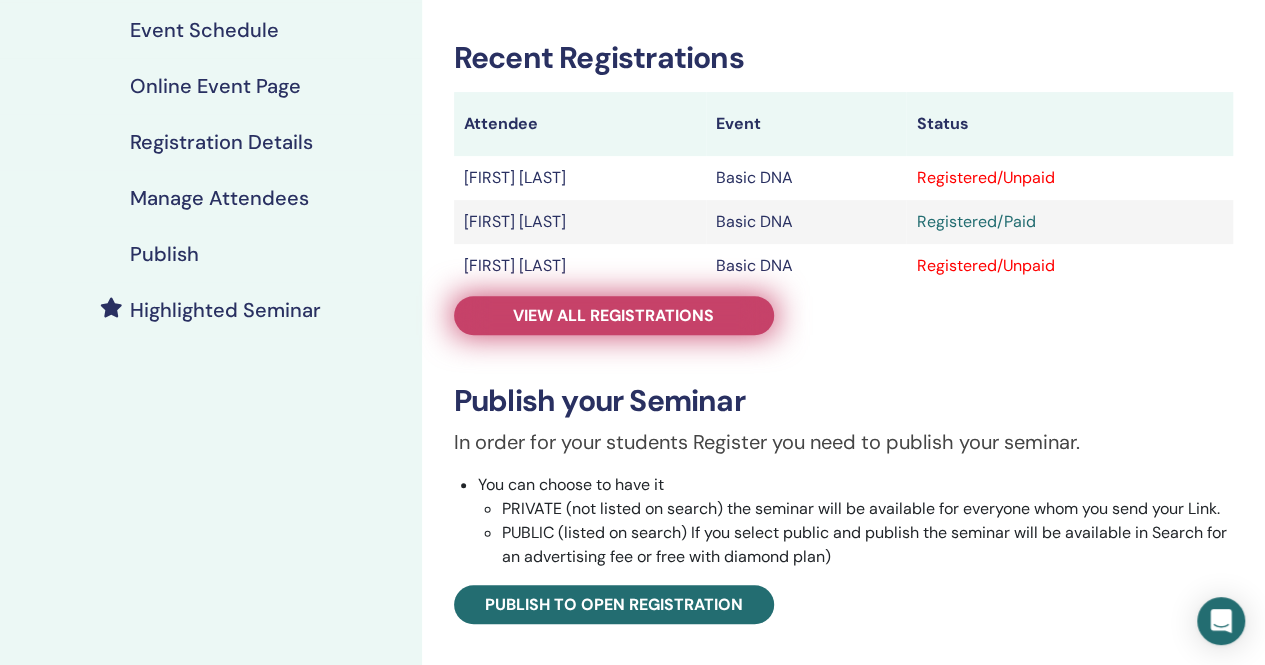 click on "View all registrations" at bounding box center [613, 315] 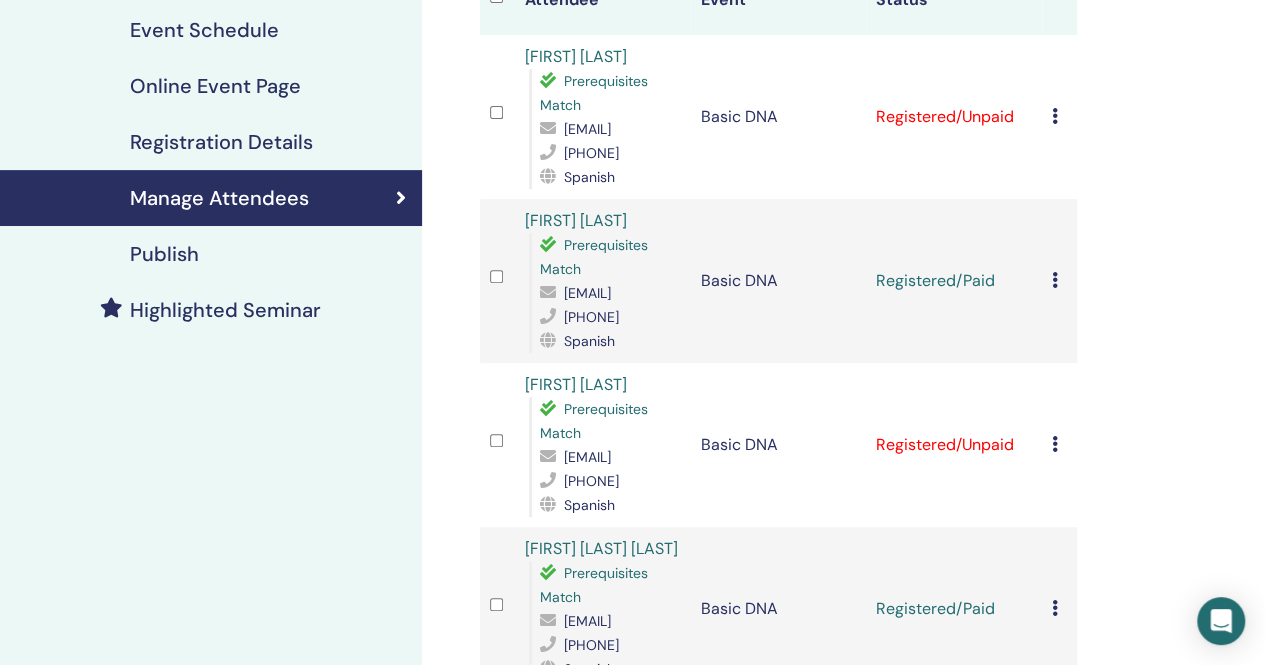 click at bounding box center (1055, 116) 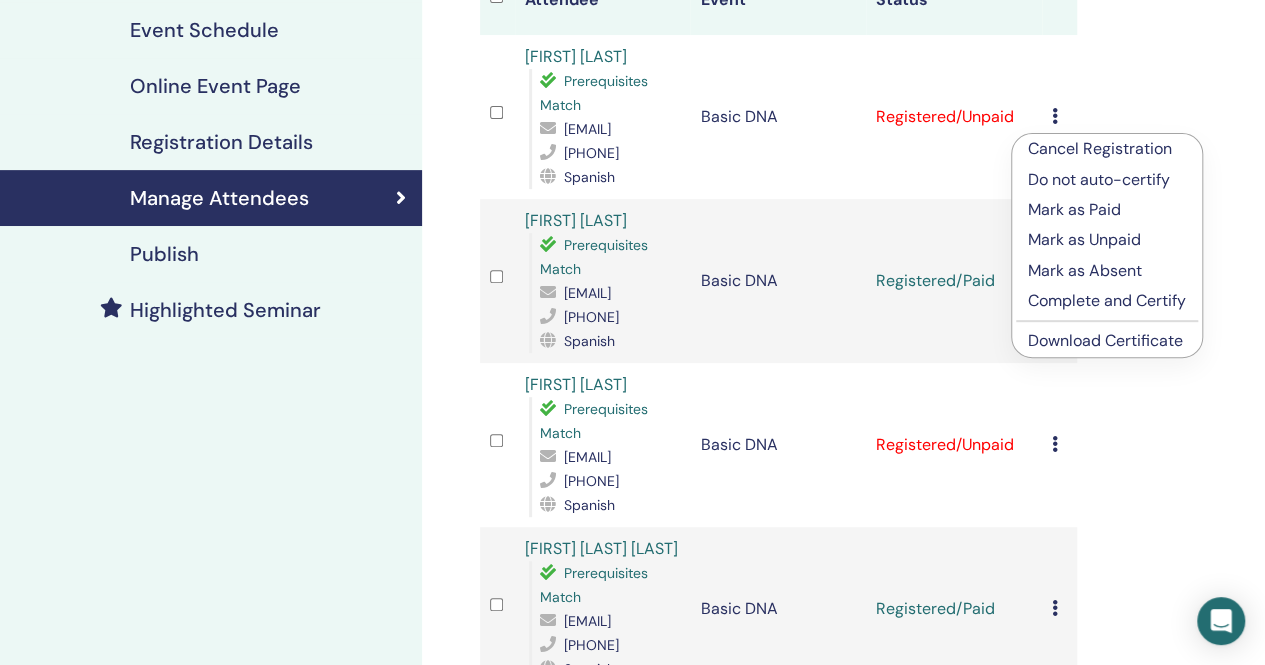 click on "Cancel Registration" at bounding box center (1107, 149) 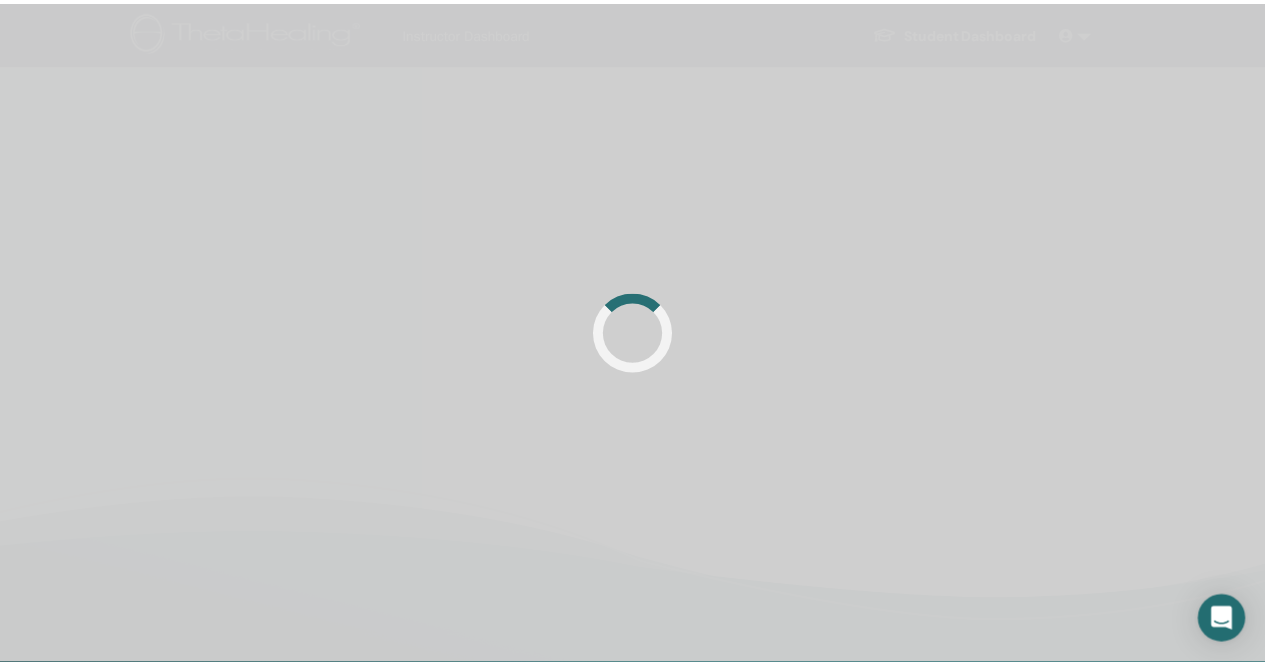 scroll, scrollTop: 0, scrollLeft: 0, axis: both 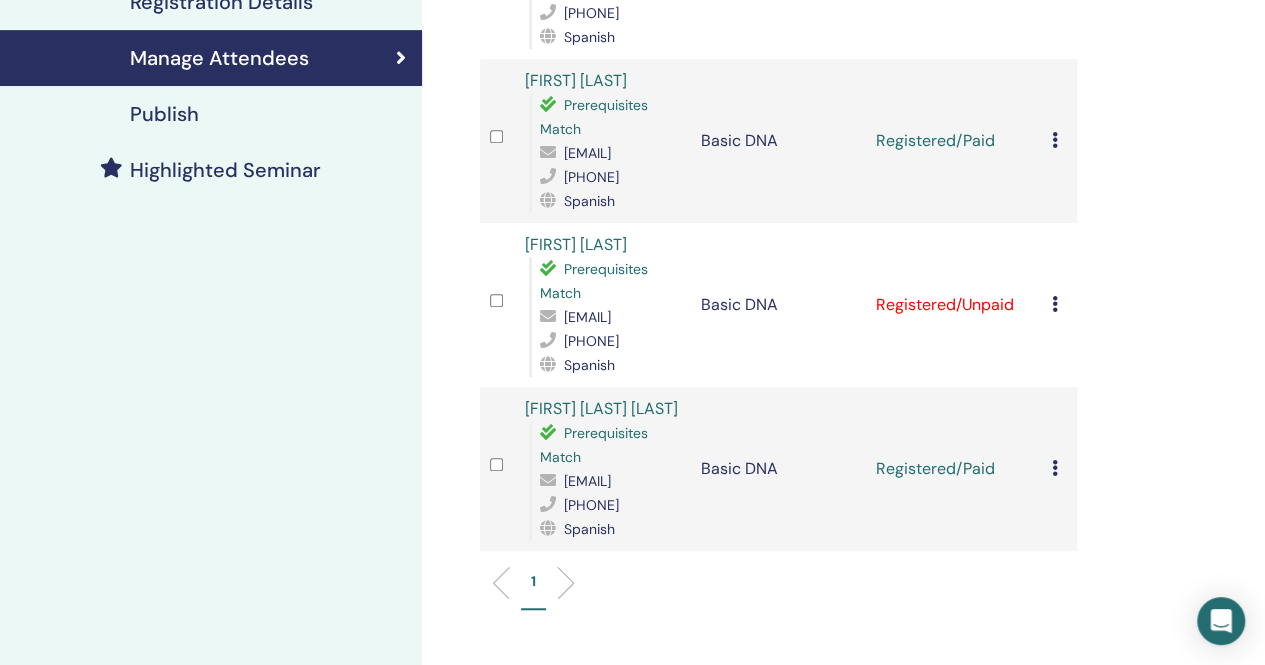 click on "Cancel Registration Do not auto-certify Mark as Paid Mark as Unpaid Mark as Absent Complete and Certify Download Certificate" at bounding box center (1059, 141) 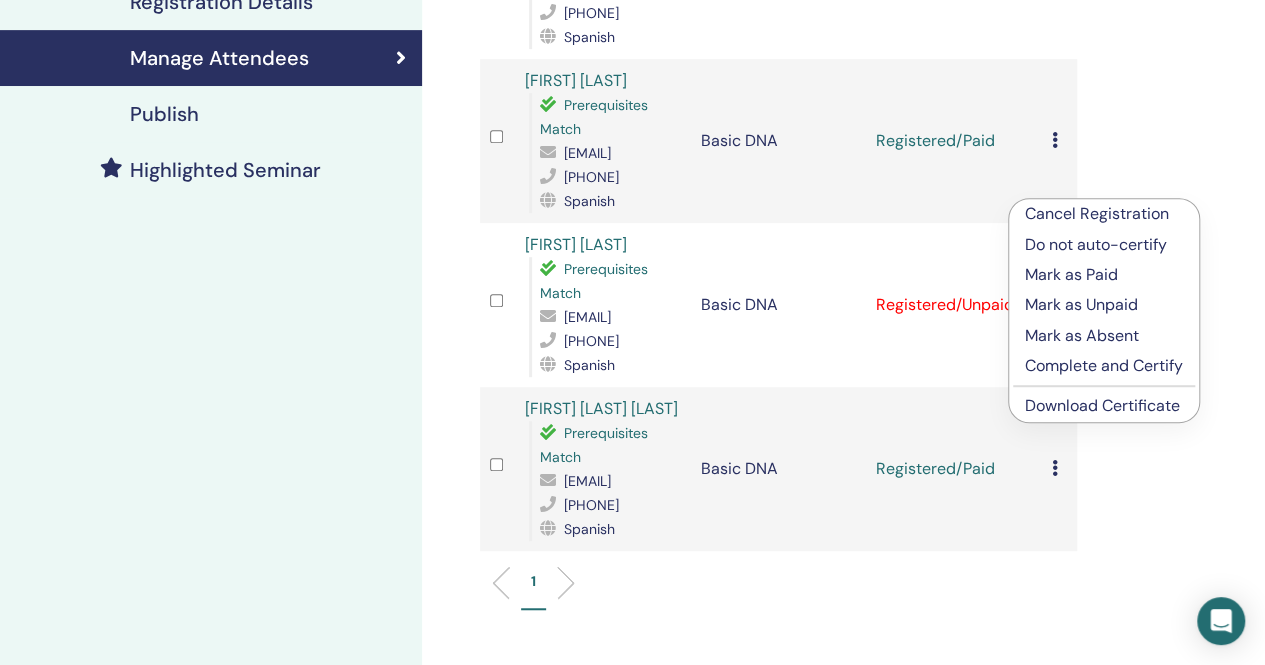 click on "Complete and Certify" at bounding box center [1104, 366] 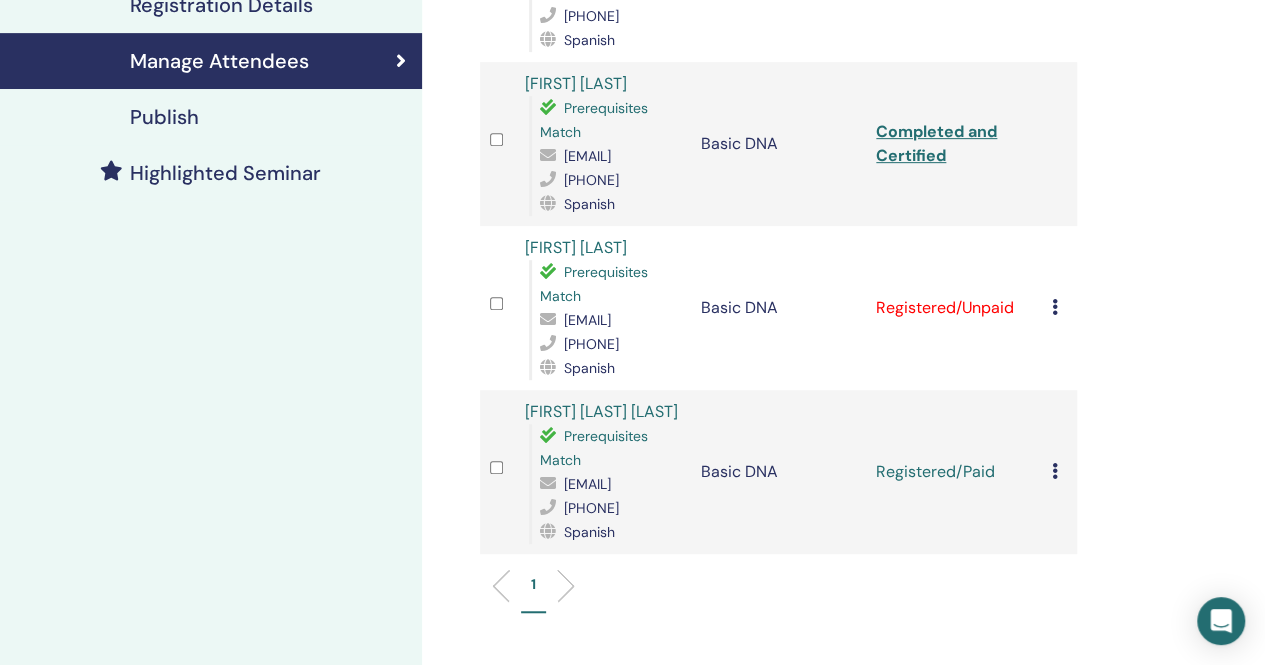 scroll, scrollTop: 432, scrollLeft: 0, axis: vertical 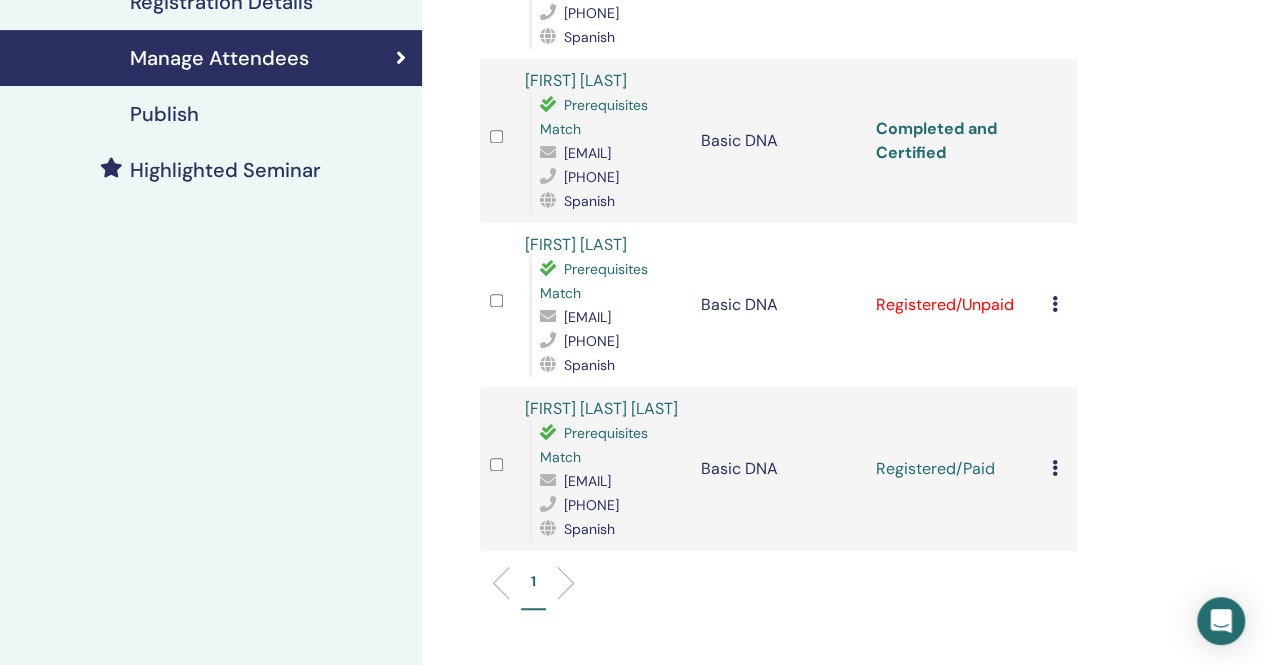 click on "Completed and Certified" at bounding box center [936, 140] 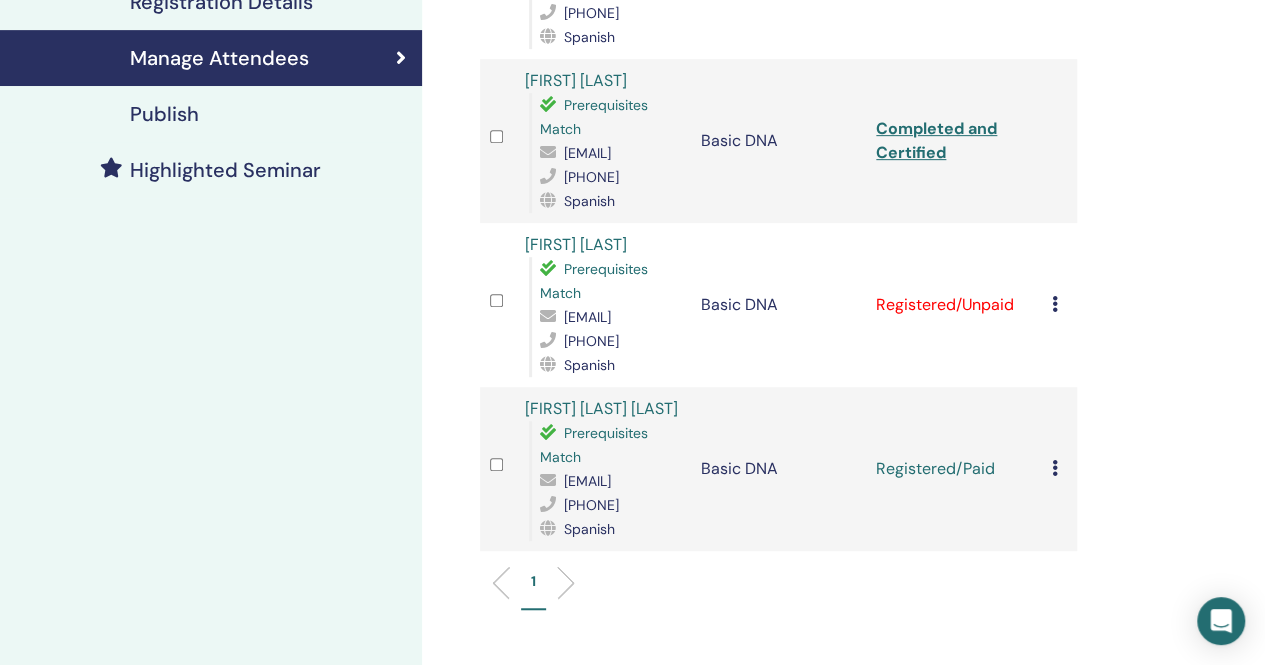click at bounding box center [1055, 304] 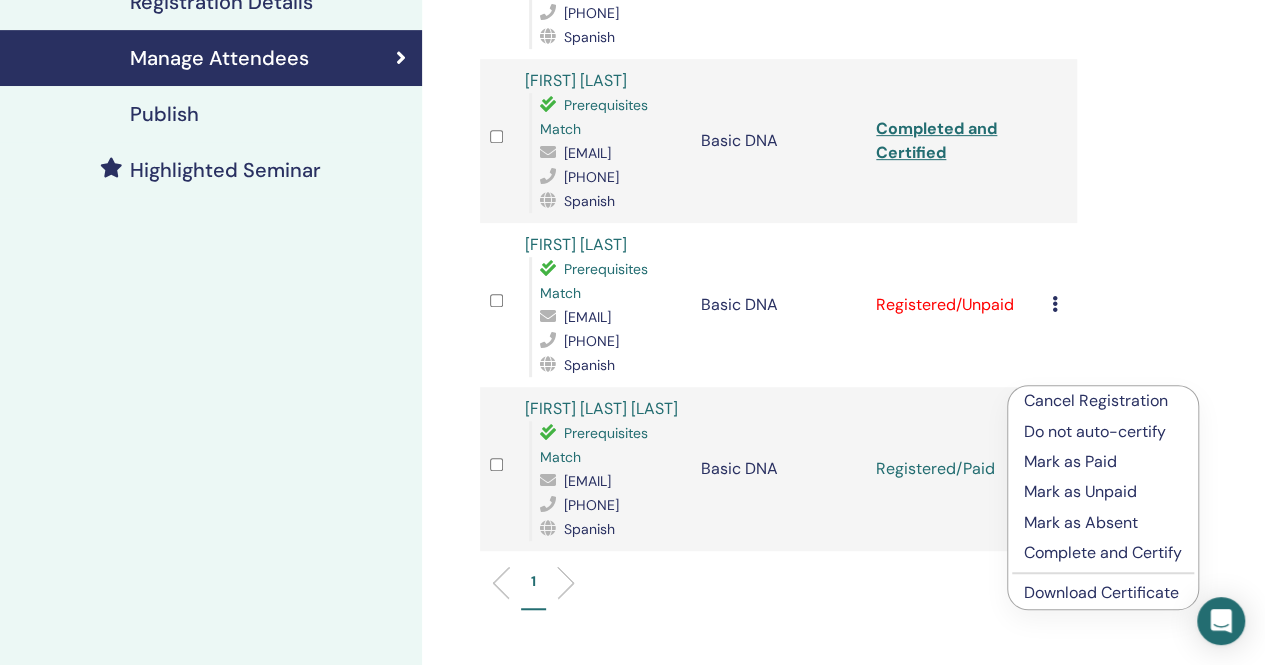 click on "Mark as Paid" at bounding box center [1103, 462] 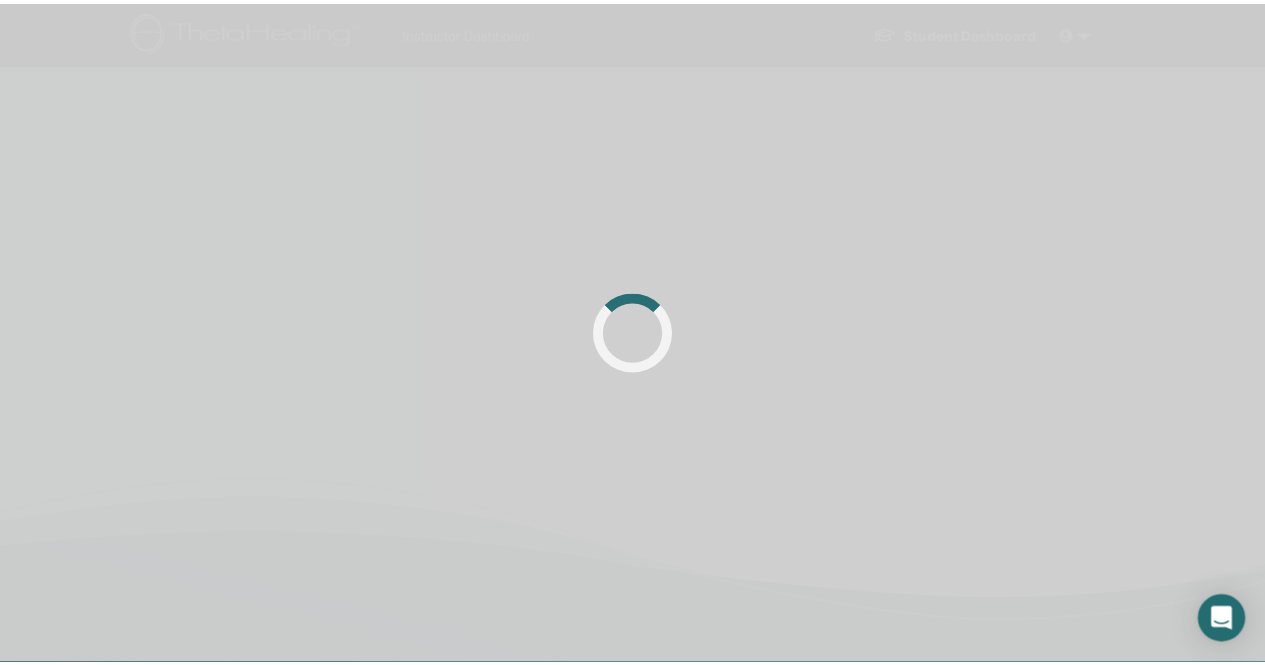 scroll, scrollTop: 0, scrollLeft: 0, axis: both 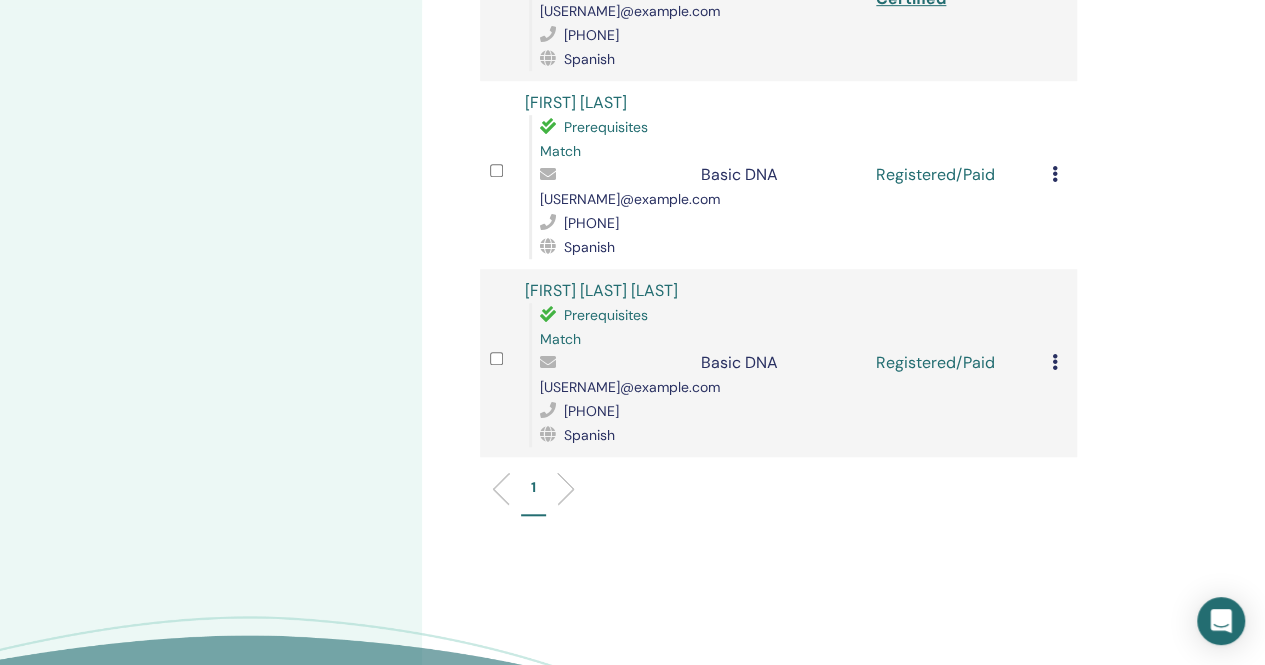 click at bounding box center [1055, 174] 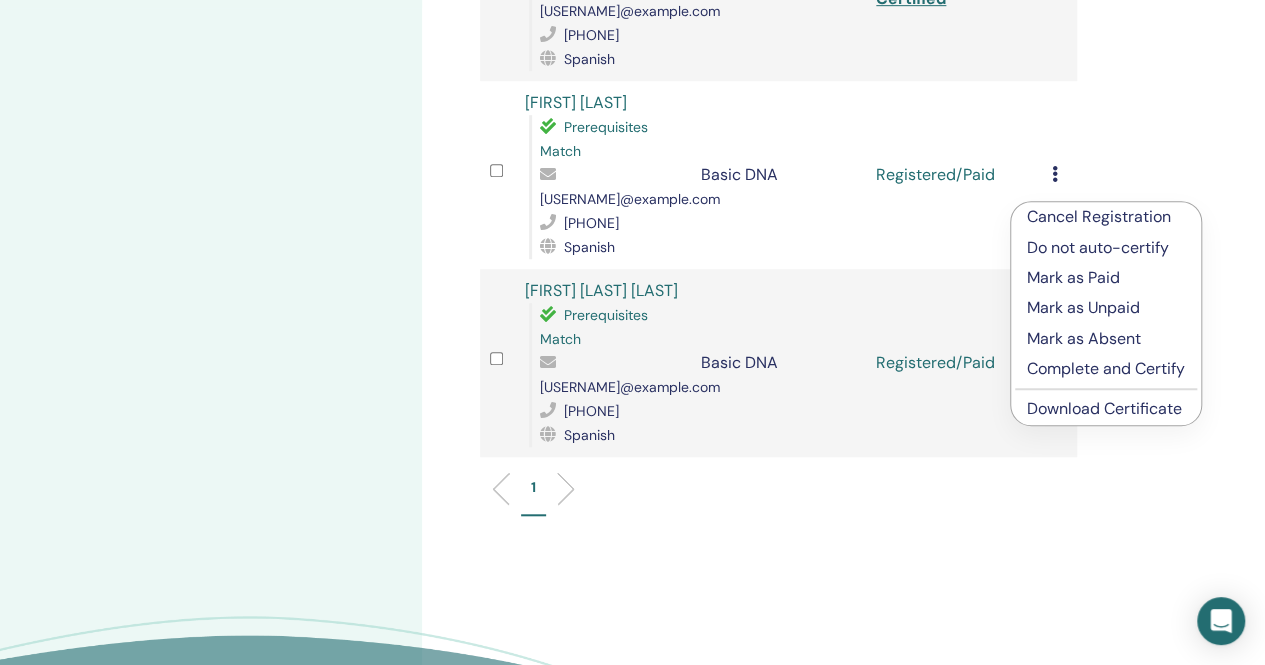 click on "Complete and Certify" at bounding box center [1106, 369] 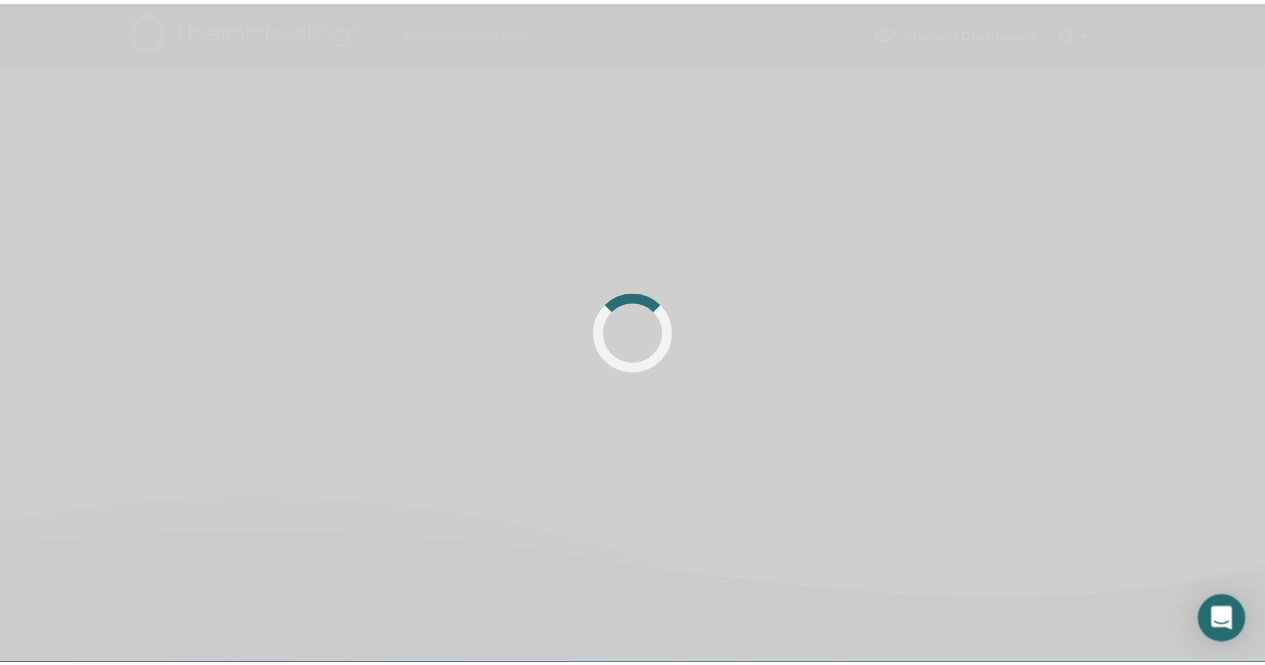scroll, scrollTop: 0, scrollLeft: 0, axis: both 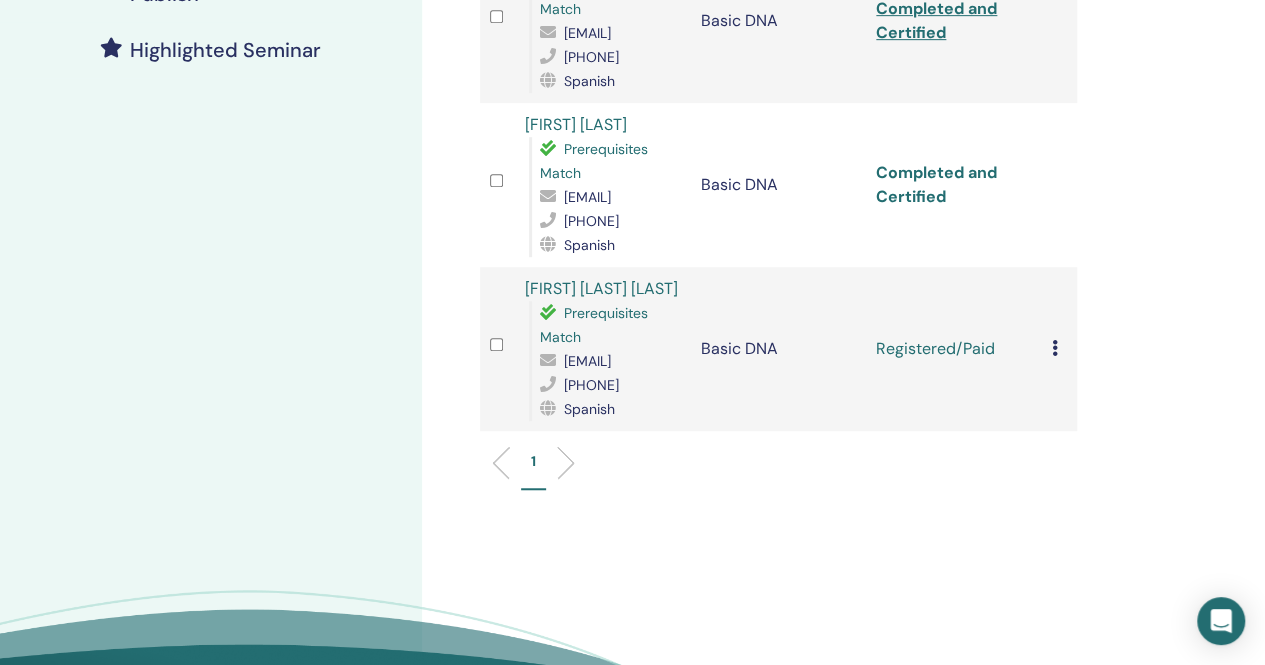 click on "Completed and Certified" at bounding box center (936, 184) 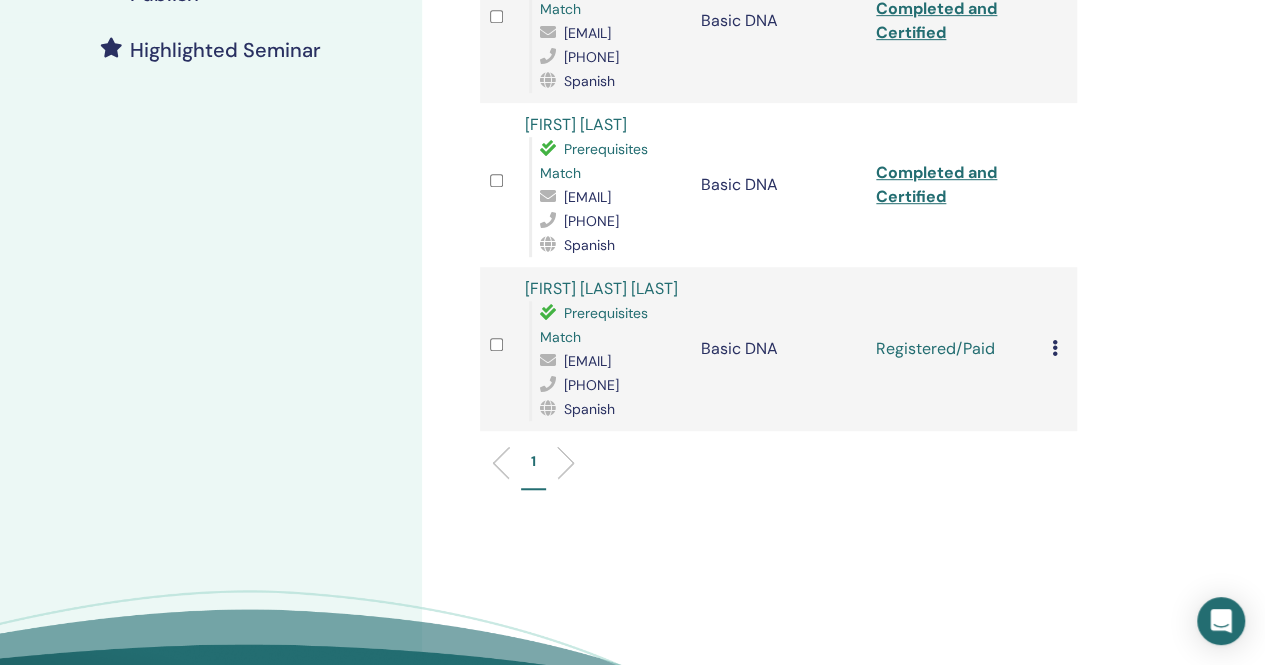 click on "Cancel Registration Do not auto-certify Mark as Paid Mark as Unpaid Mark as Absent Complete and Certify Download Certificate" at bounding box center [1059, 349] 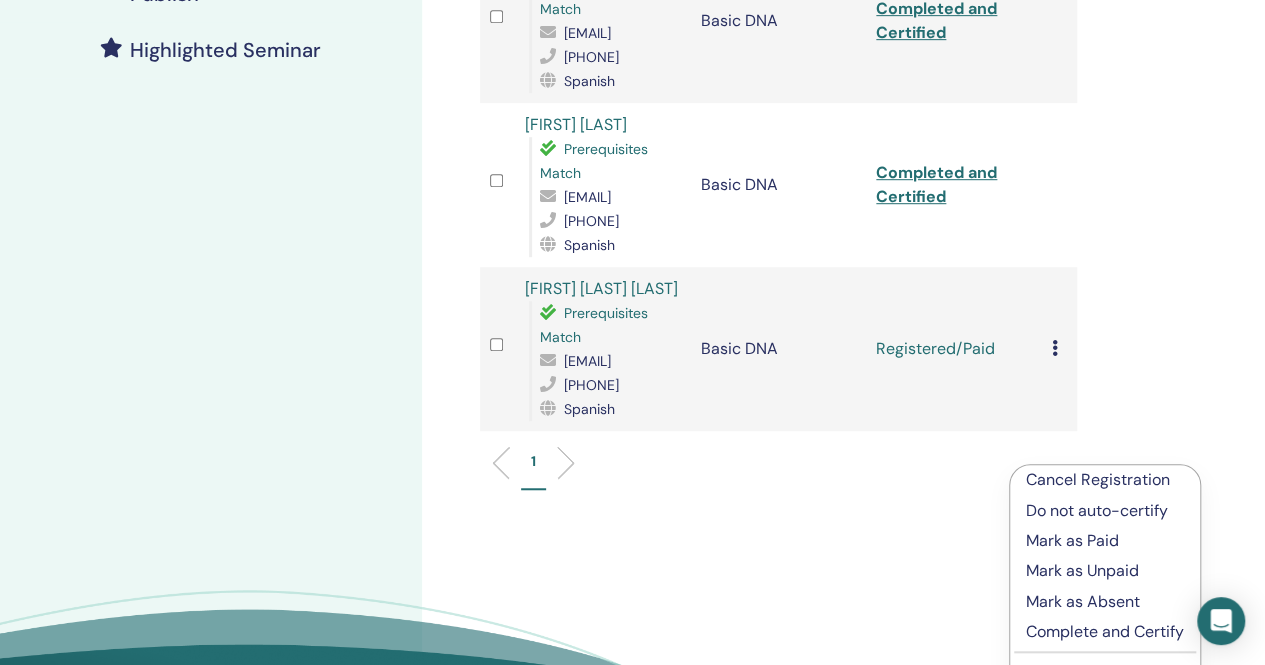 click on "Complete and Certify" at bounding box center [1105, 632] 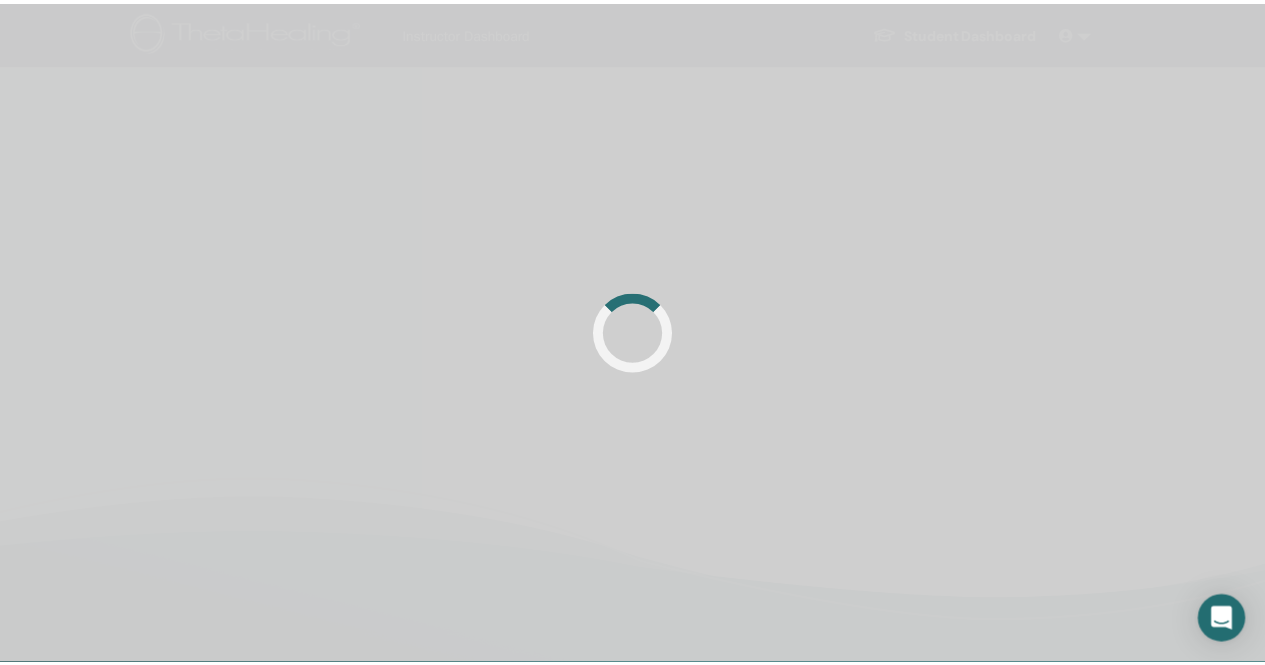scroll, scrollTop: 0, scrollLeft: 0, axis: both 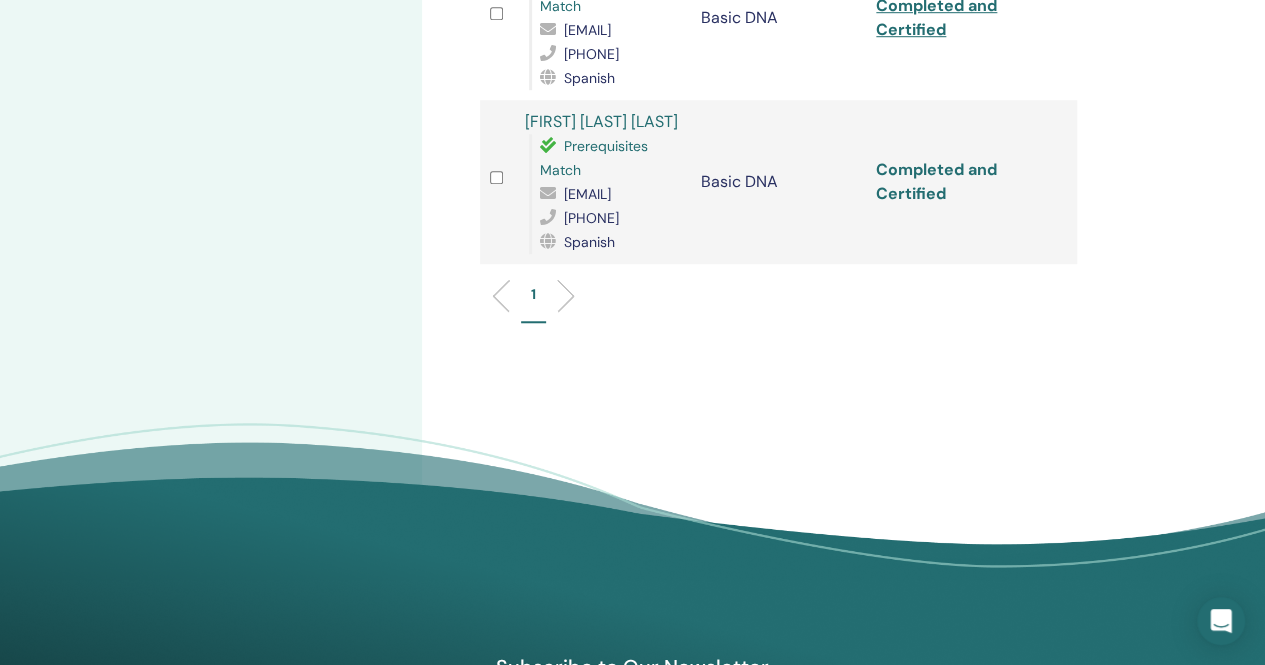 click on "Completed and Certified" at bounding box center [936, 181] 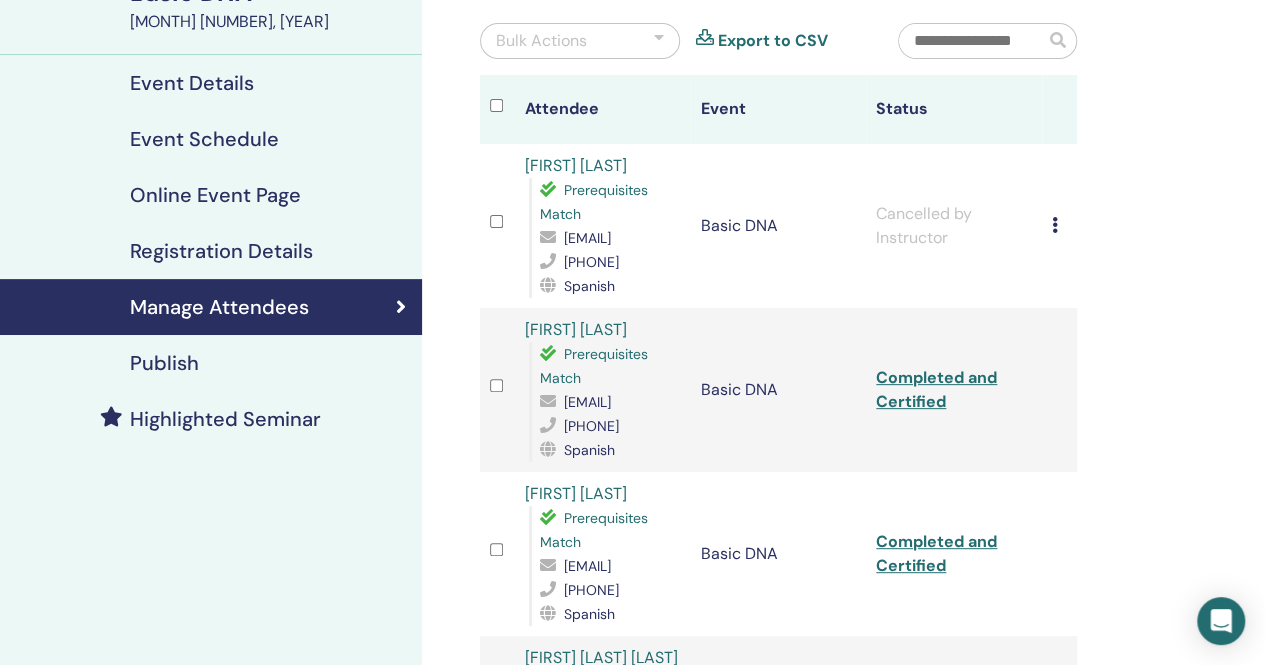 scroll, scrollTop: 0, scrollLeft: 0, axis: both 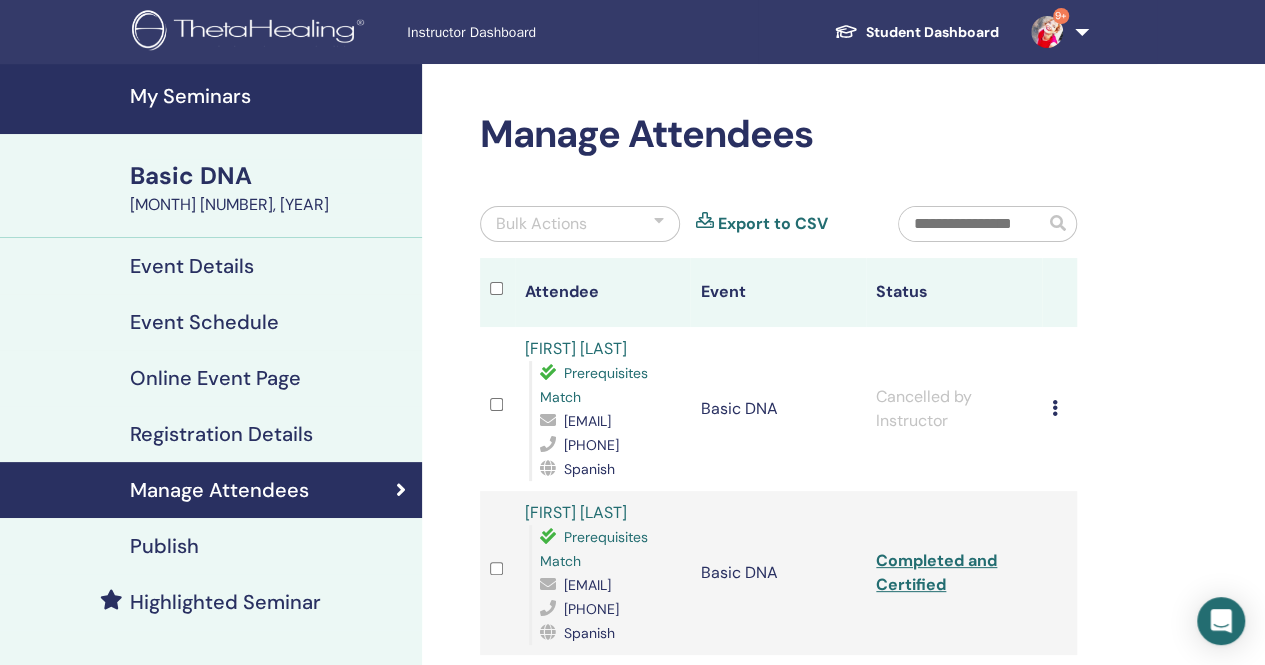 click on "My Seminars" at bounding box center (270, 96) 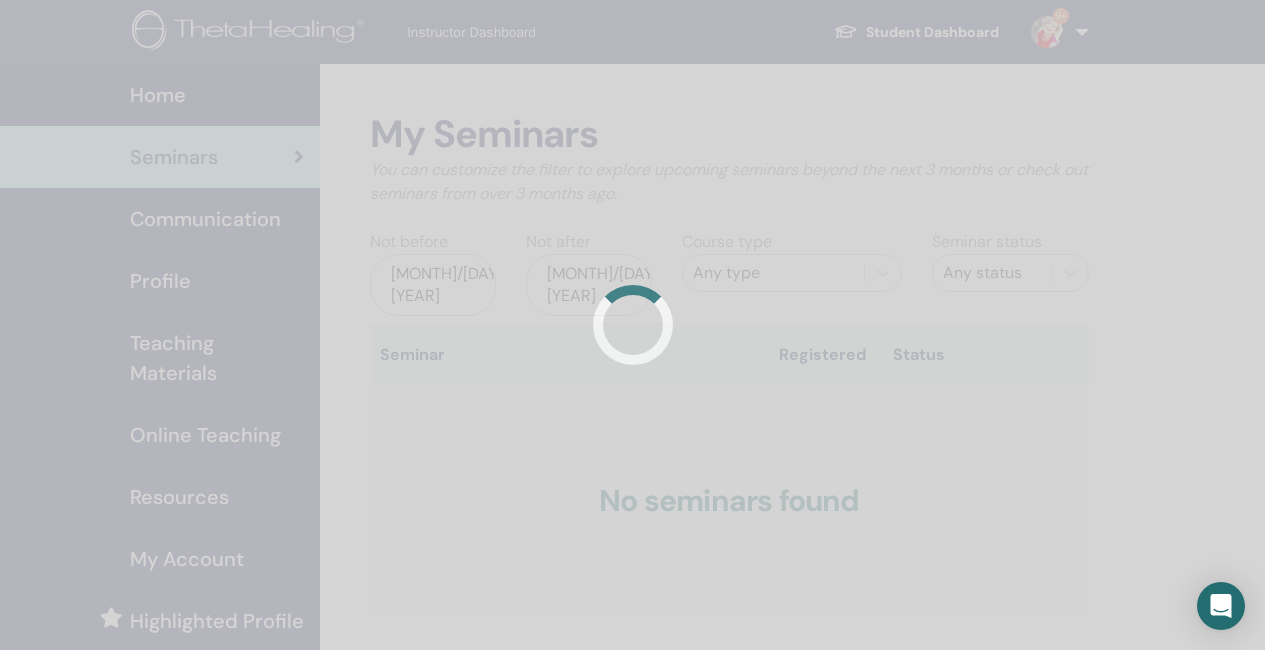 scroll, scrollTop: 0, scrollLeft: 0, axis: both 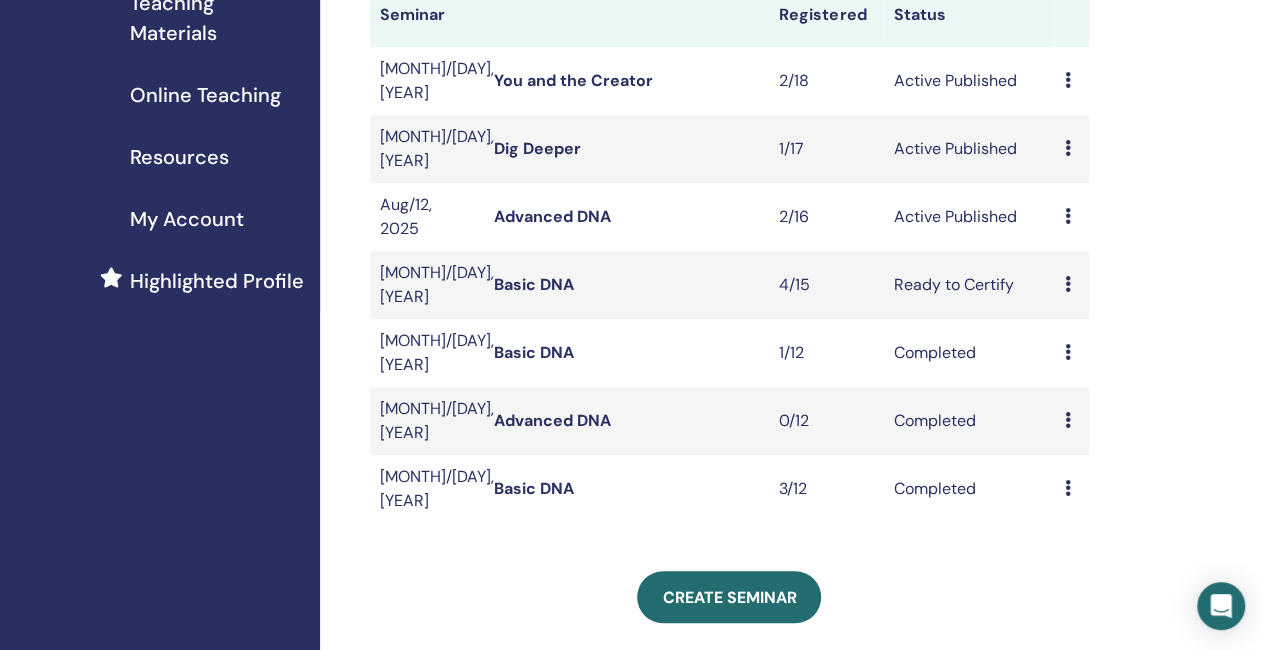 click on "Basic DNA" at bounding box center [534, 352] 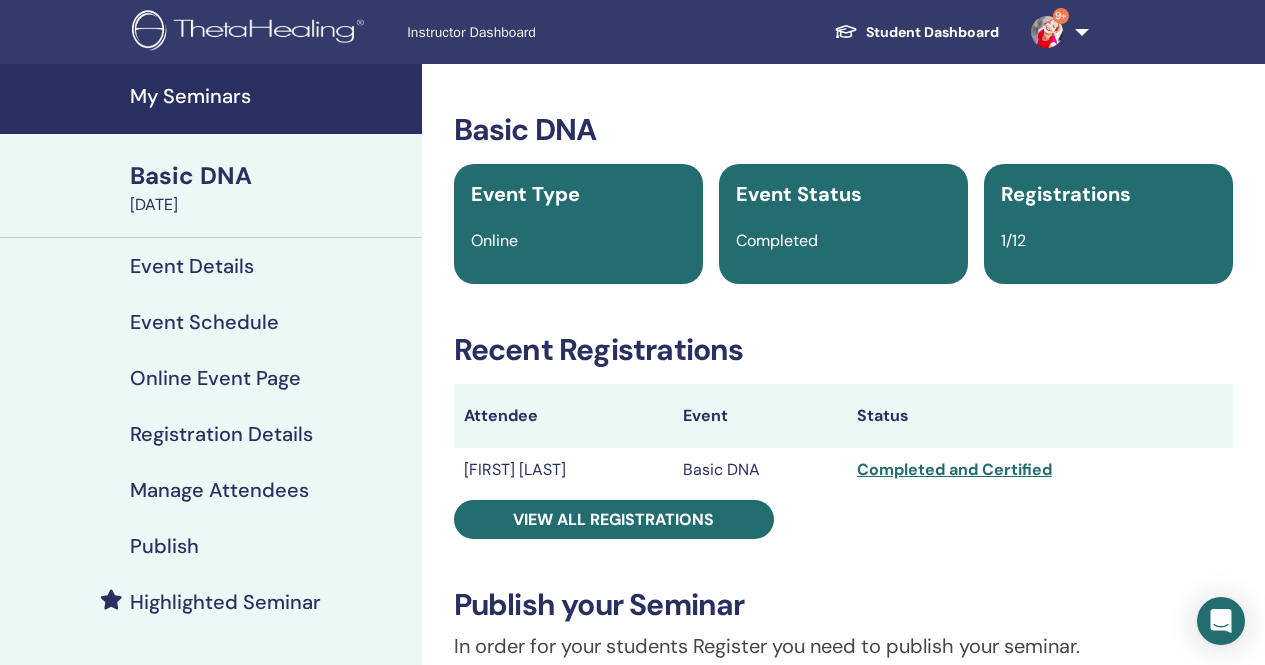 scroll, scrollTop: 0, scrollLeft: 0, axis: both 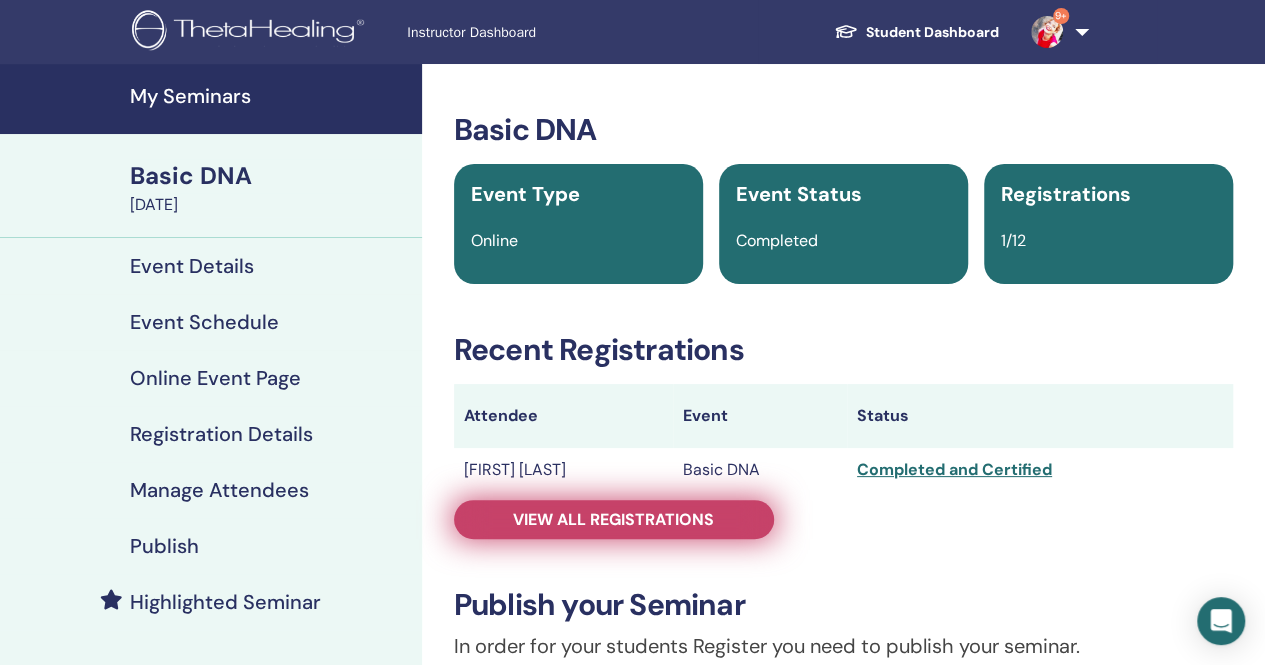 click on "View all registrations" at bounding box center [614, 519] 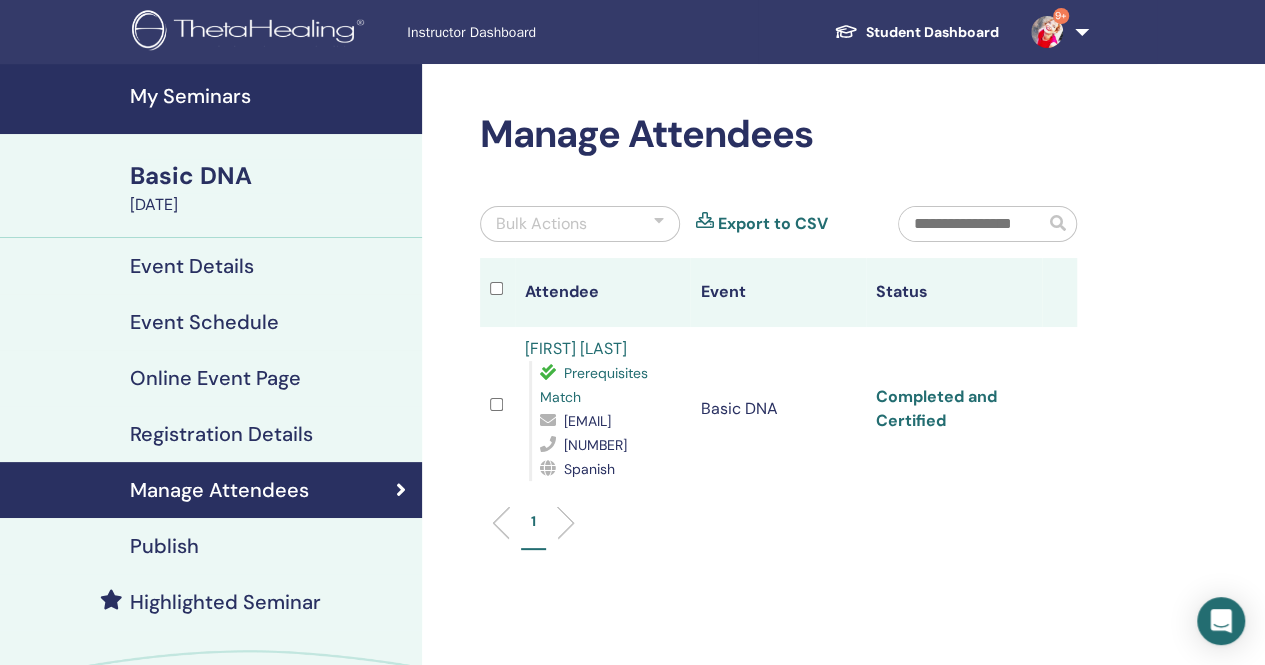 click on "Completed and Certified" at bounding box center [936, 408] 